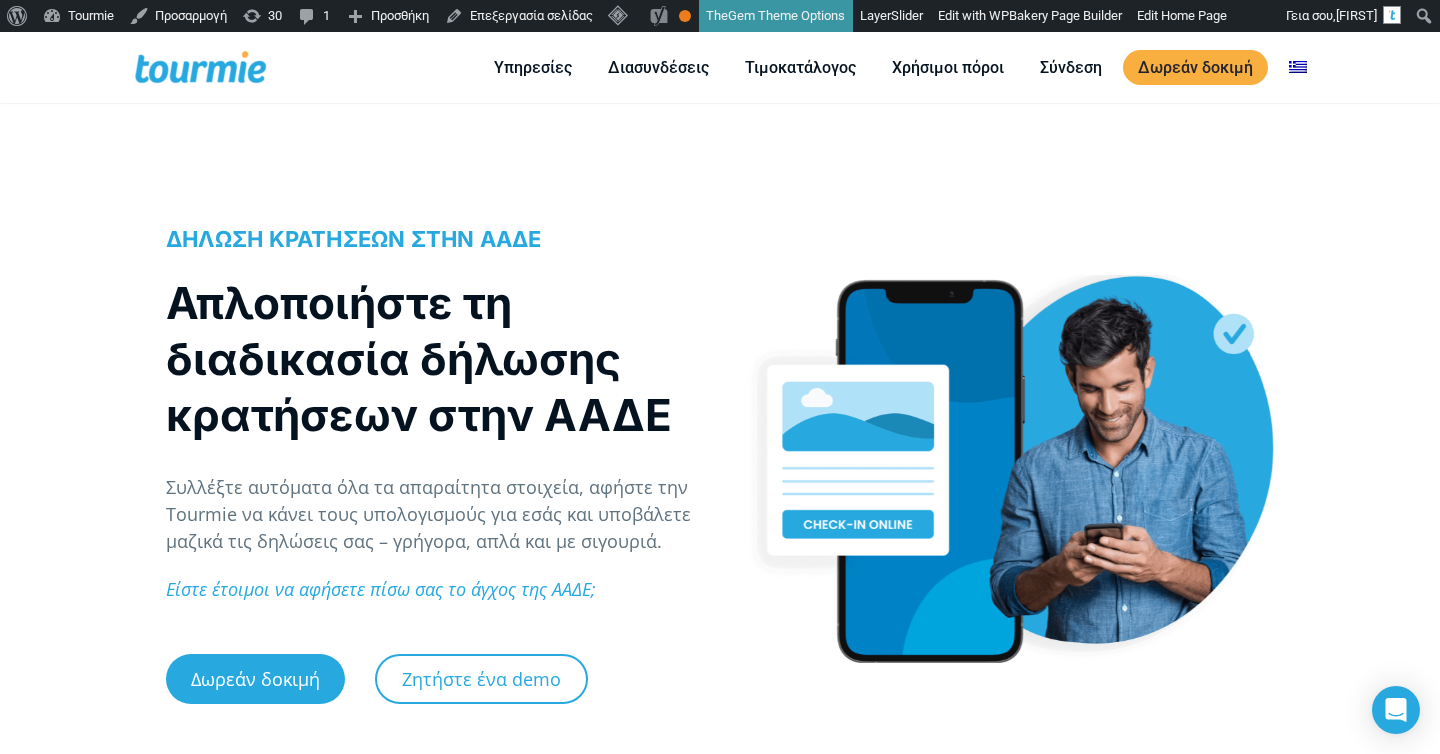 scroll, scrollTop: 222, scrollLeft: 0, axis: vertical 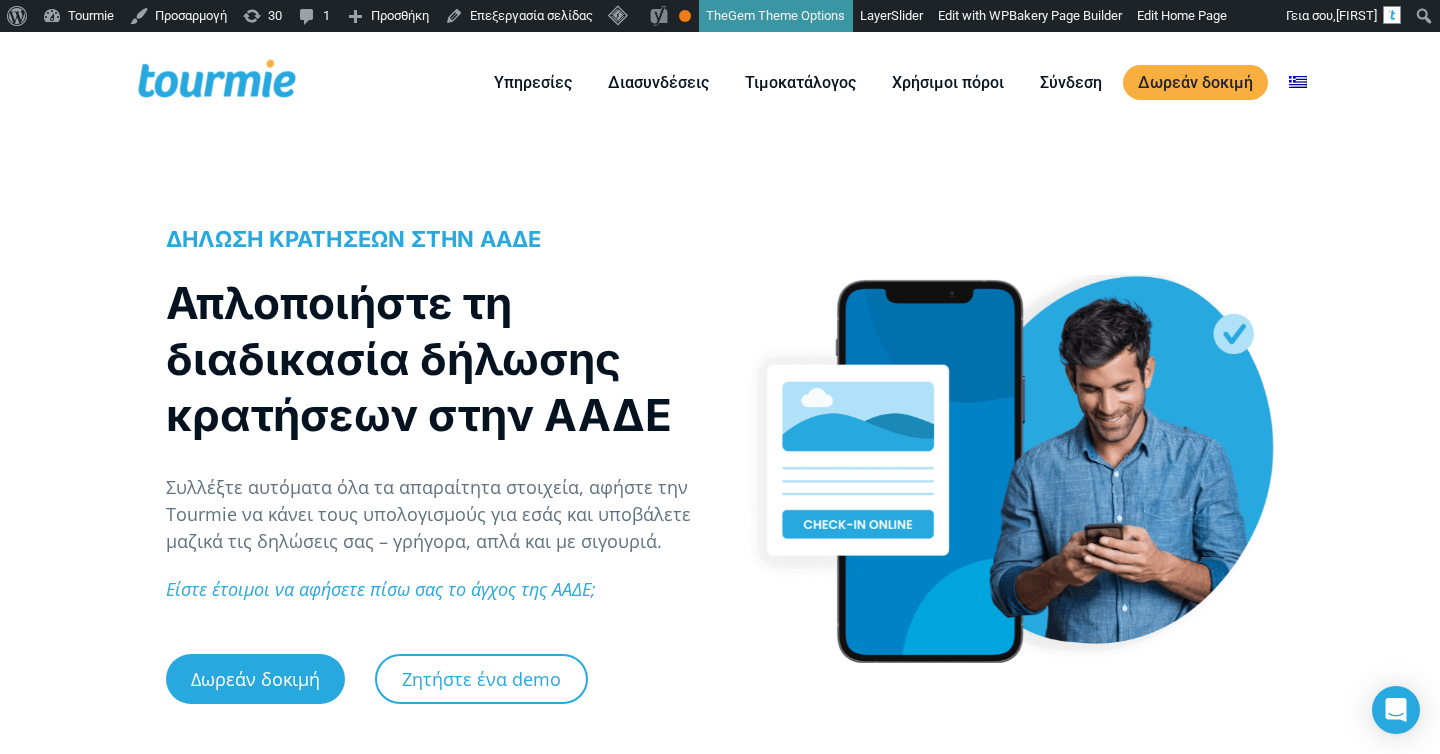 click on "ΔΗΛΩΣΗ ΚΡΑΤΗΣΕΩΝ ΣΤΗΝ ΑΑΔΕ
Απλοποιήστε τη διαδικασία δήλωσης κρατήσεων στην ΑΑΔΕ
Συλλέξτε αυτόματα όλα τα απαραίτητα στοιχεία, αφήστε την Tourmie να κάνει τους υπολογισμούς για εσάς και υποβάλετε μαζικά τις δηλώσεις σας – γρήγορα, απλά και με σιγουριά.
Είστε έτοιμοι να αφήσετε πίσω σας το άγχος της ΑΑΔΕ;
Δωρεάν δοκιμή   Ζητήστε ένα demo" at bounding box center (432, 479) 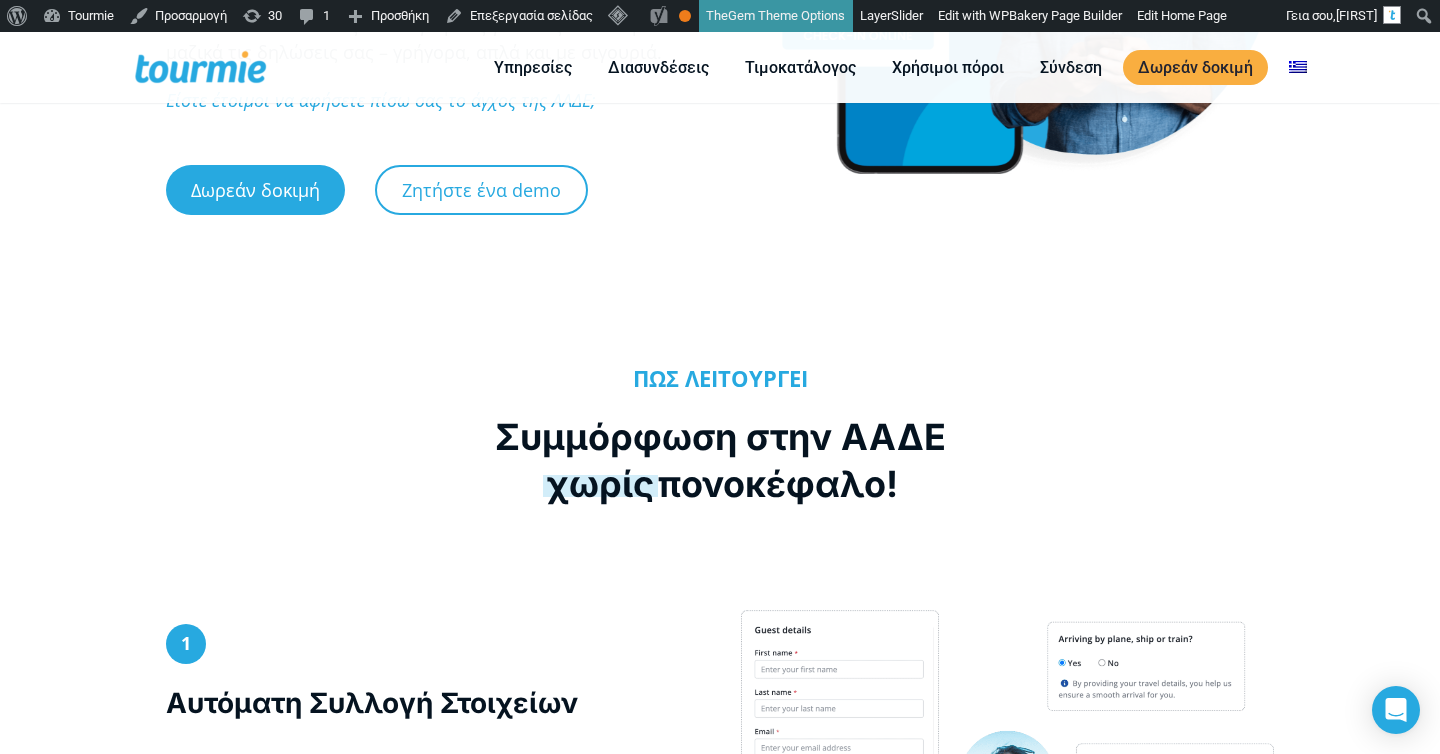 scroll, scrollTop: 494, scrollLeft: 0, axis: vertical 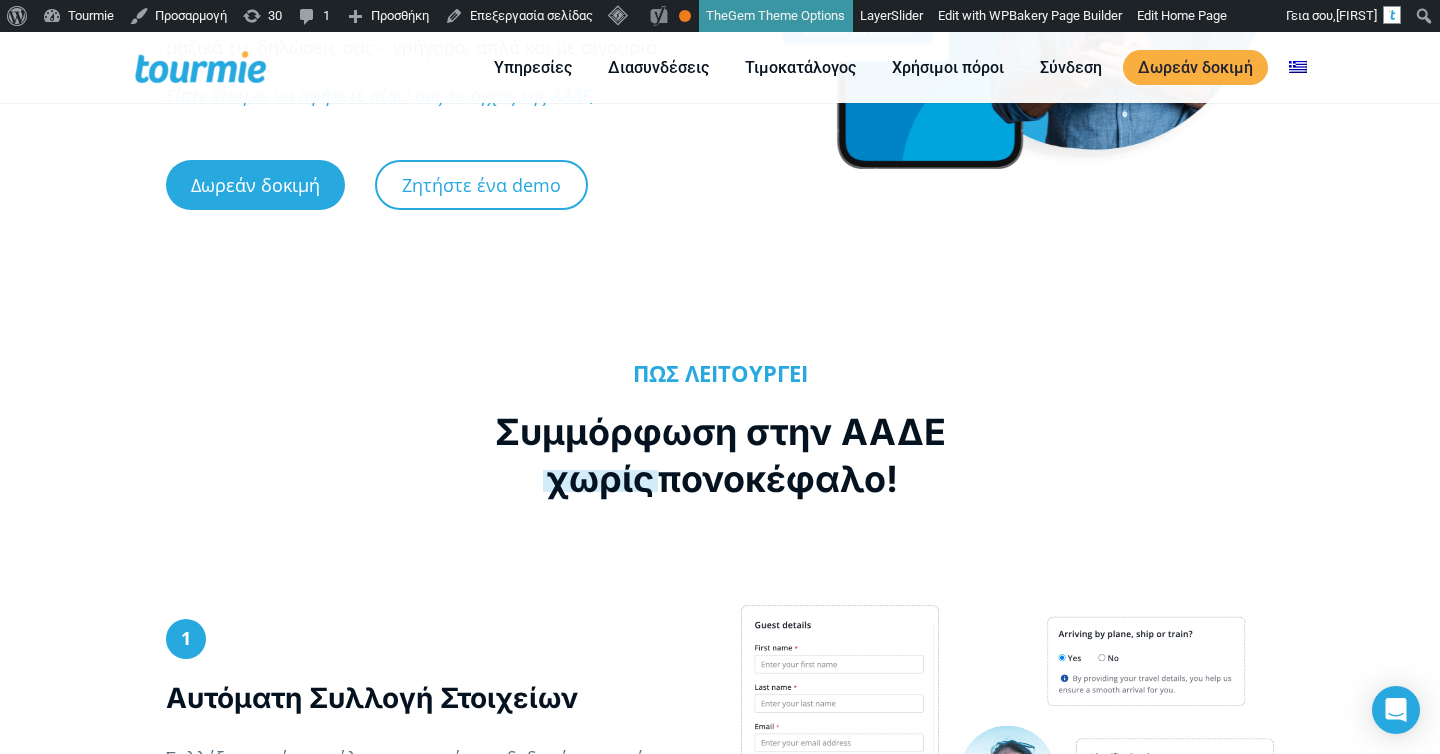 click on "ΠΩΣ ΛΕΙΤΟΥΡΓΕΙ
Συμμόρφωση στην ΑΑΔΕ
χωρίς  πονοκέφαλο!" at bounding box center (720, 447) 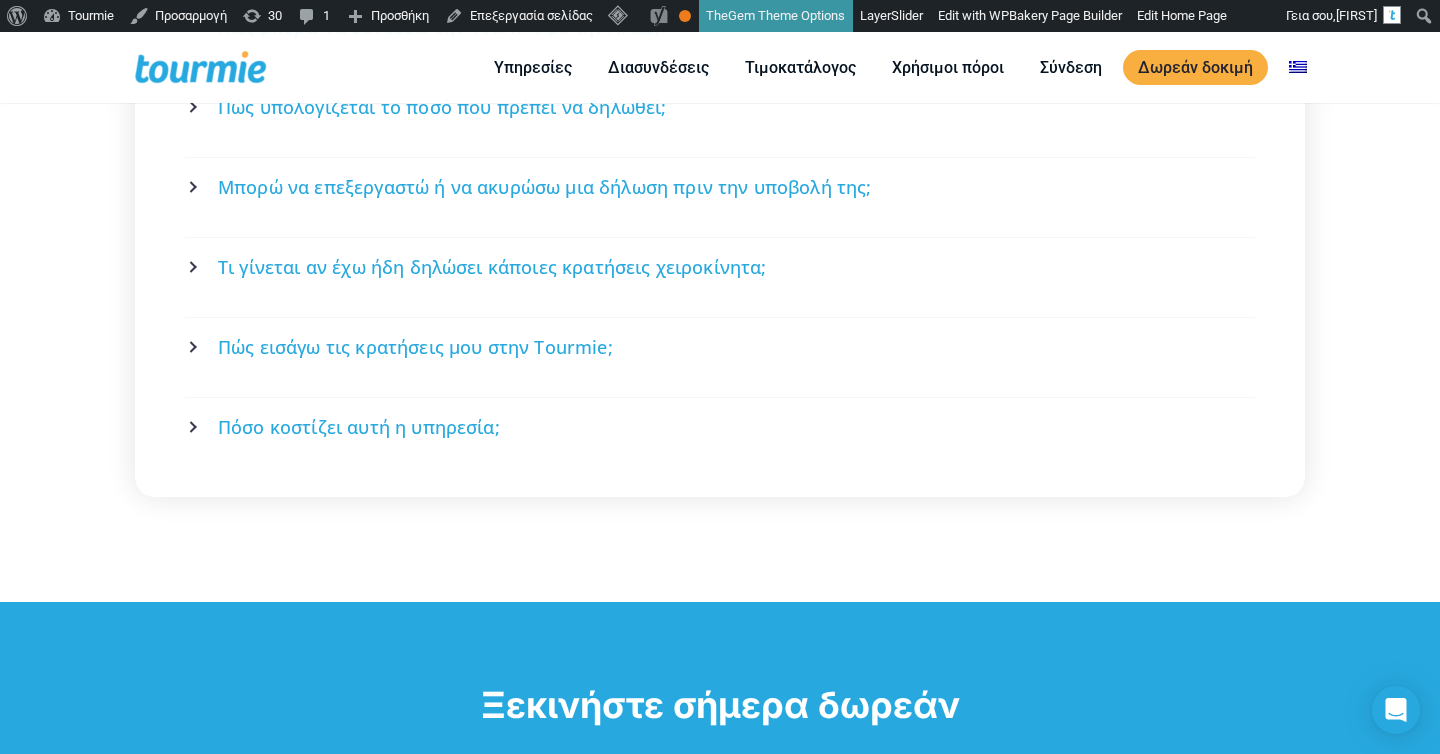 scroll, scrollTop: 4152, scrollLeft: 0, axis: vertical 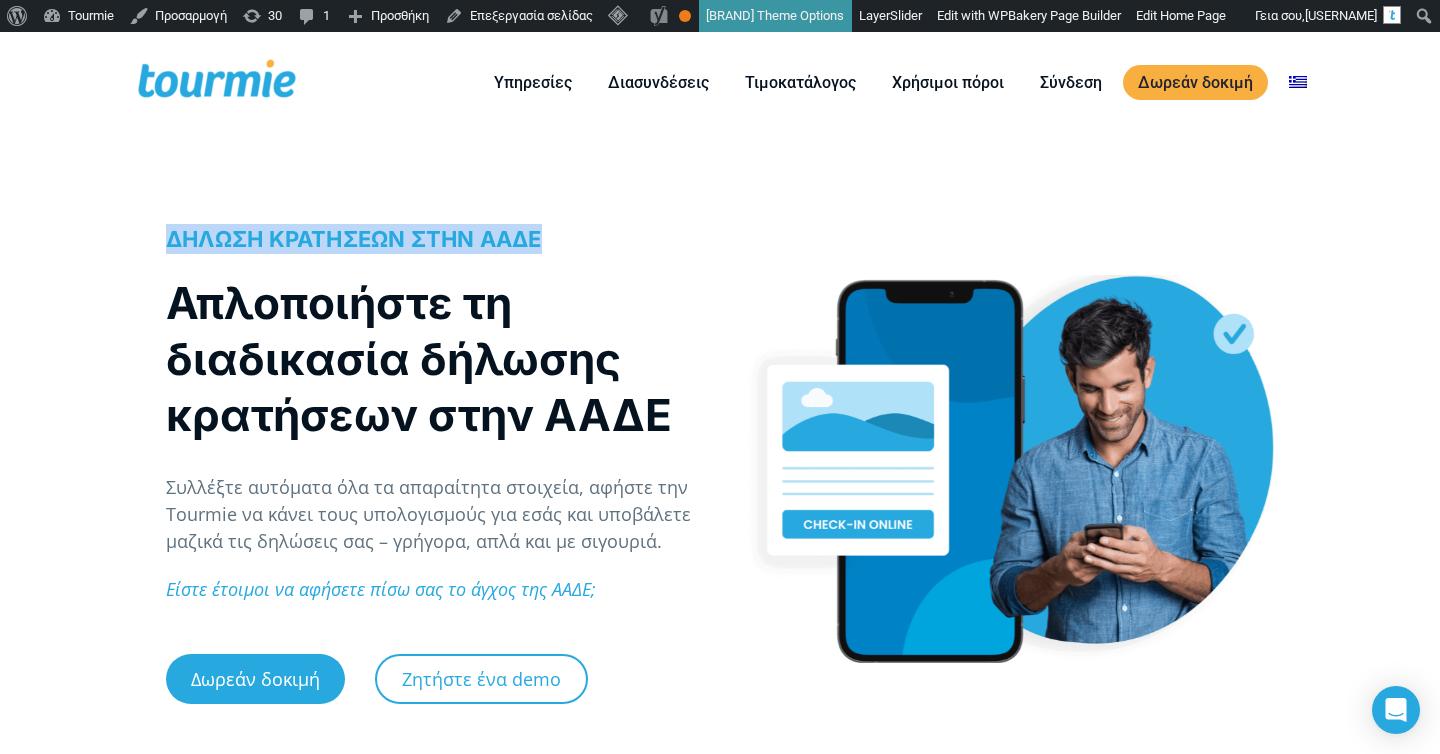 drag, startPoint x: 553, startPoint y: 242, endPoint x: 171, endPoint y: 234, distance: 382.08377 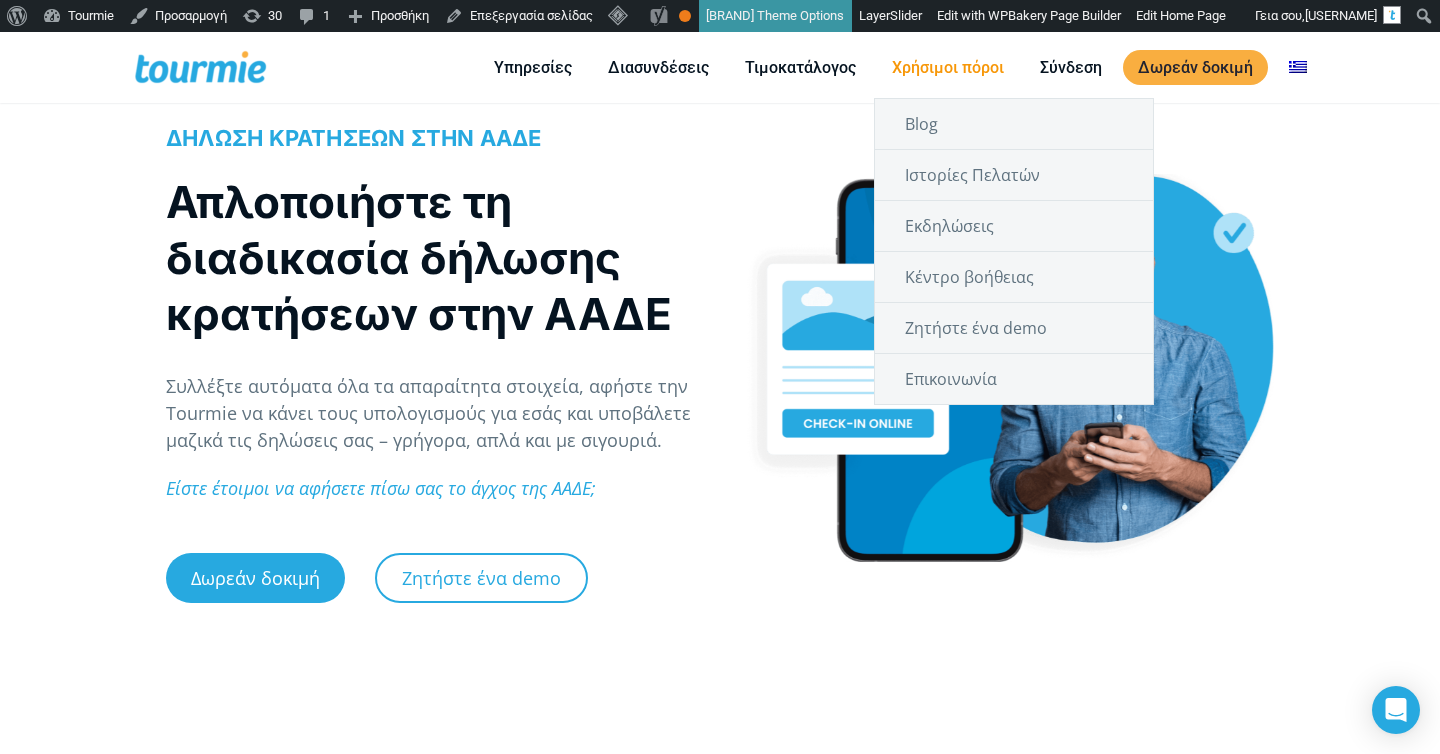 scroll, scrollTop: 533, scrollLeft: 0, axis: vertical 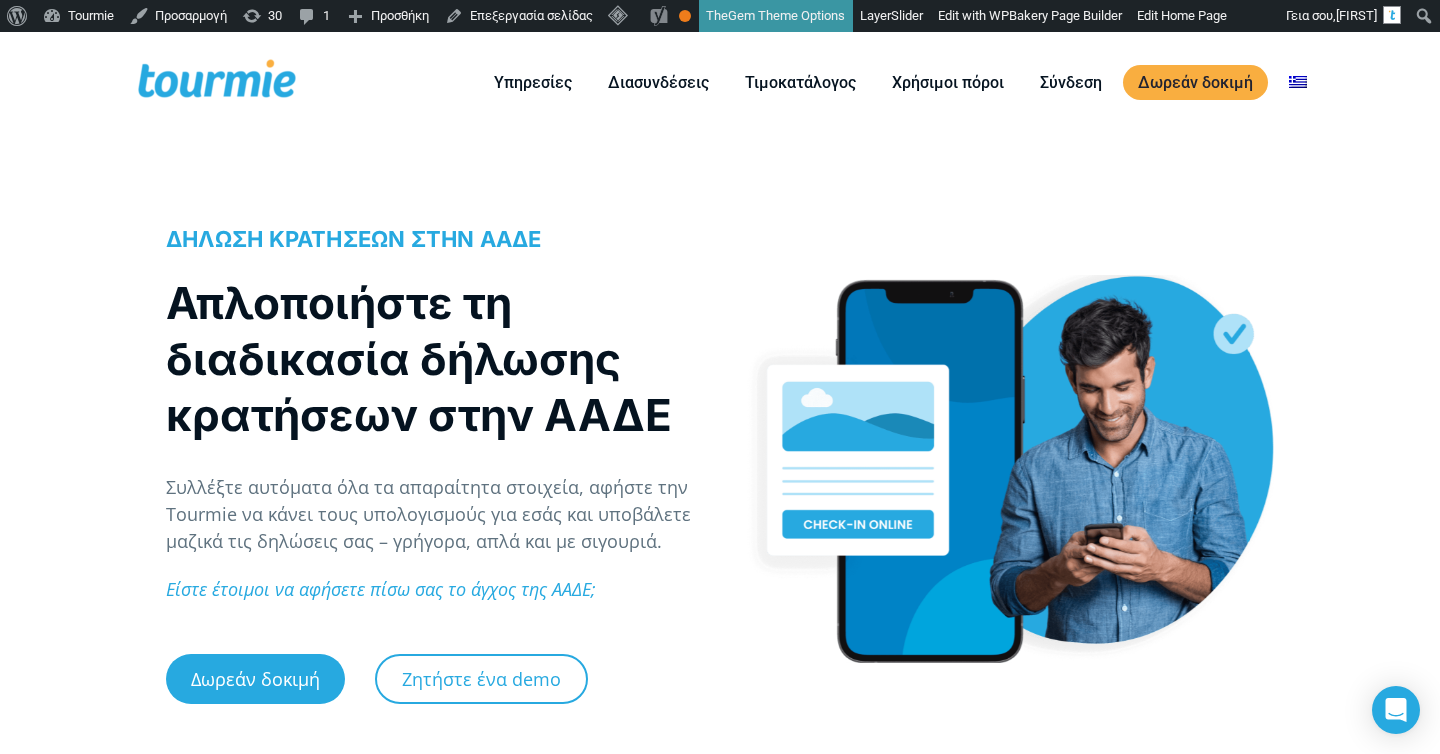 click on "ΔΗΛΩΣΗ ΚΡΑΤΗΣΕΩΝ ΣΤΗΝ ΑΑΔΕ" at bounding box center [354, 239] 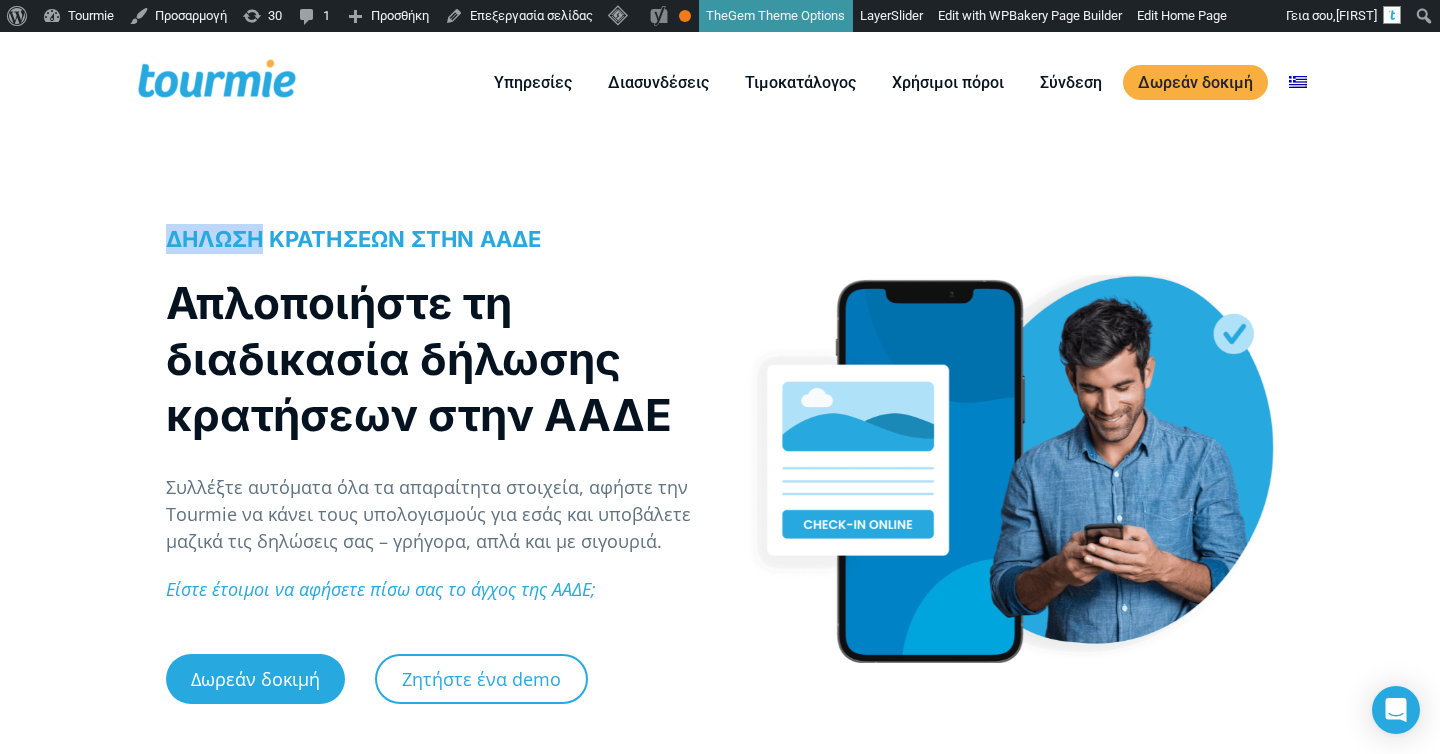 click on "ΔΗΛΩΣΗ ΚΡΑΤΗΣΕΩΝ ΣΤΗΝ ΑΑΔΕ" at bounding box center [354, 239] 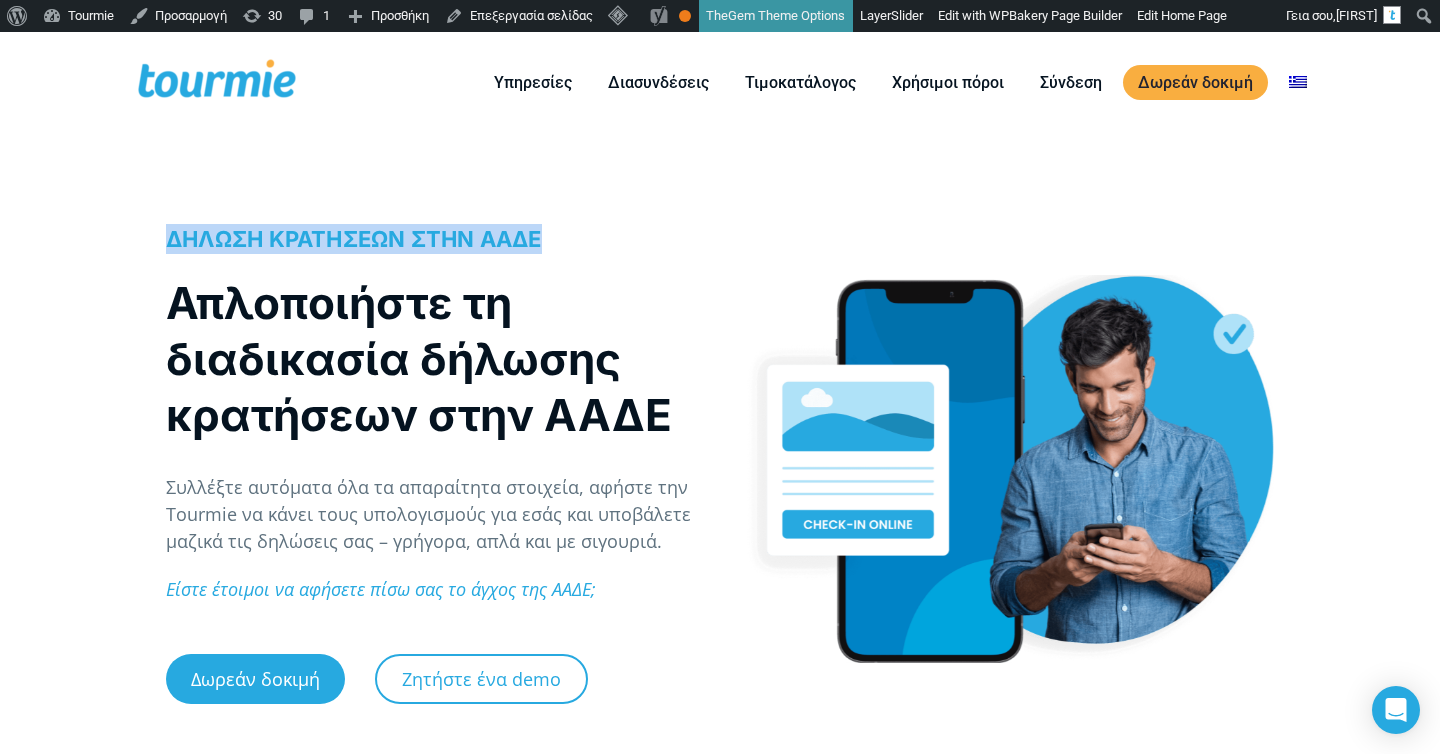 click on "ΔΗΛΩΣΗ ΚΡΑΤΗΣΕΩΝ ΣΤΗΝ ΑΑΔΕ" at bounding box center [354, 239] 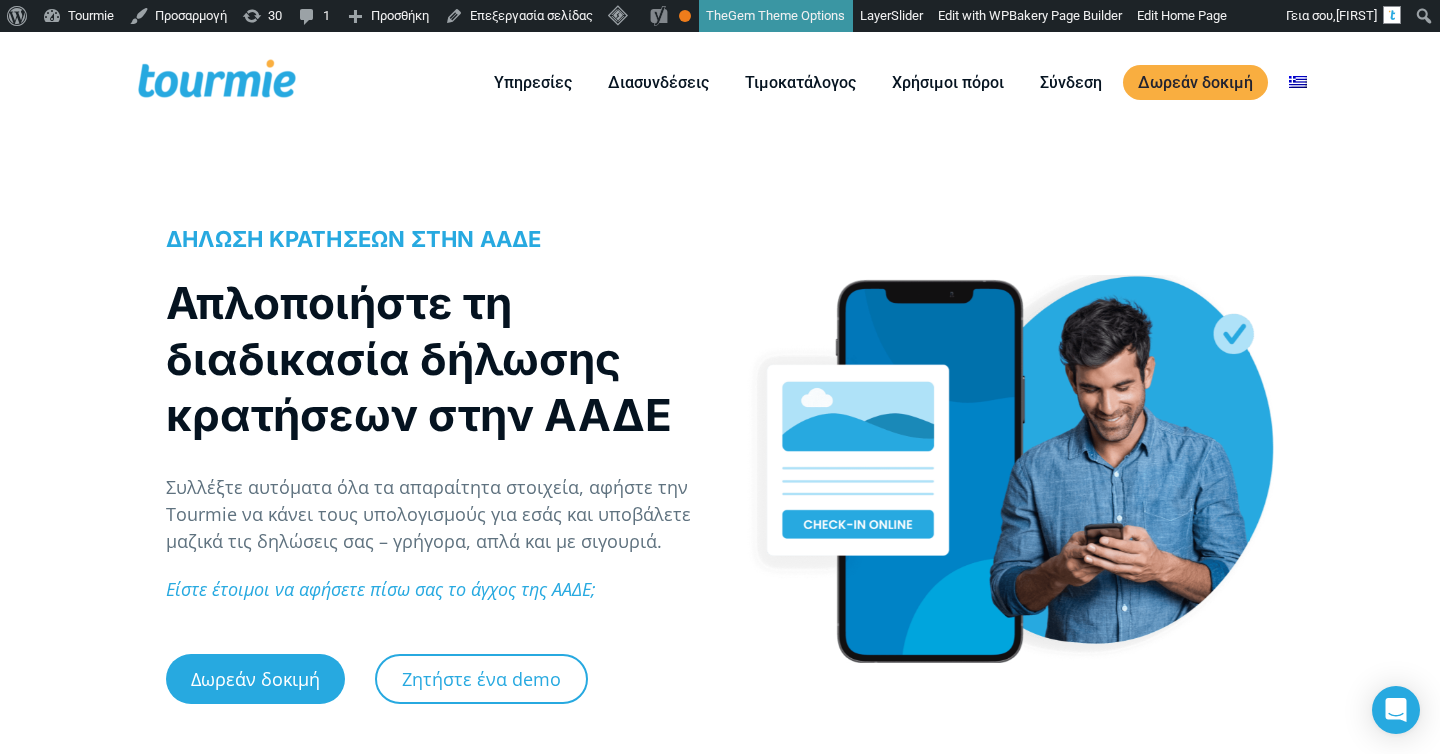 click on "ΔΗΛΩΣΗ ΚΡΑΤΗΣΕΩΝ ΣΤΗΝ ΑΑΔΕ
Απλοποιήστε τη διαδικασία δήλωσης κρατήσεων στην ΑΑΔΕ
Συλλέξτε αυτόματα όλα τα απαραίτητα στοιχεία, αφήστε την Tourmie να κάνει τους υπολογισμούς για εσάς και υποβάλετε μαζικά τις δηλώσεις σας – γρήγορα, απλά και με σιγουριά.
Είστε έτοιμοι να αφήσετε πίσω σας το άγχος της ΑΑΔΕ;
Δωρεάν δοκιμή   Ζητήστε ένα demo" at bounding box center [432, 461] 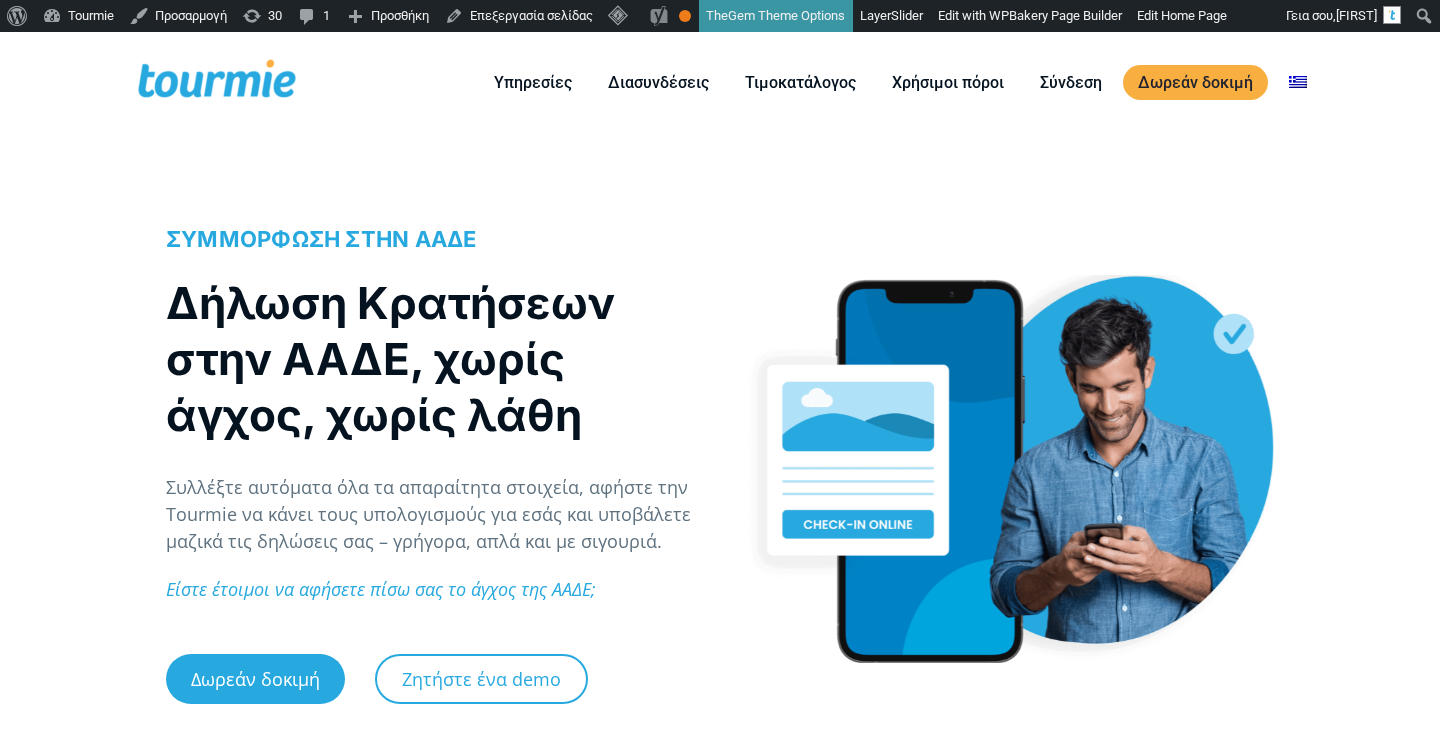 scroll, scrollTop: 0, scrollLeft: 0, axis: both 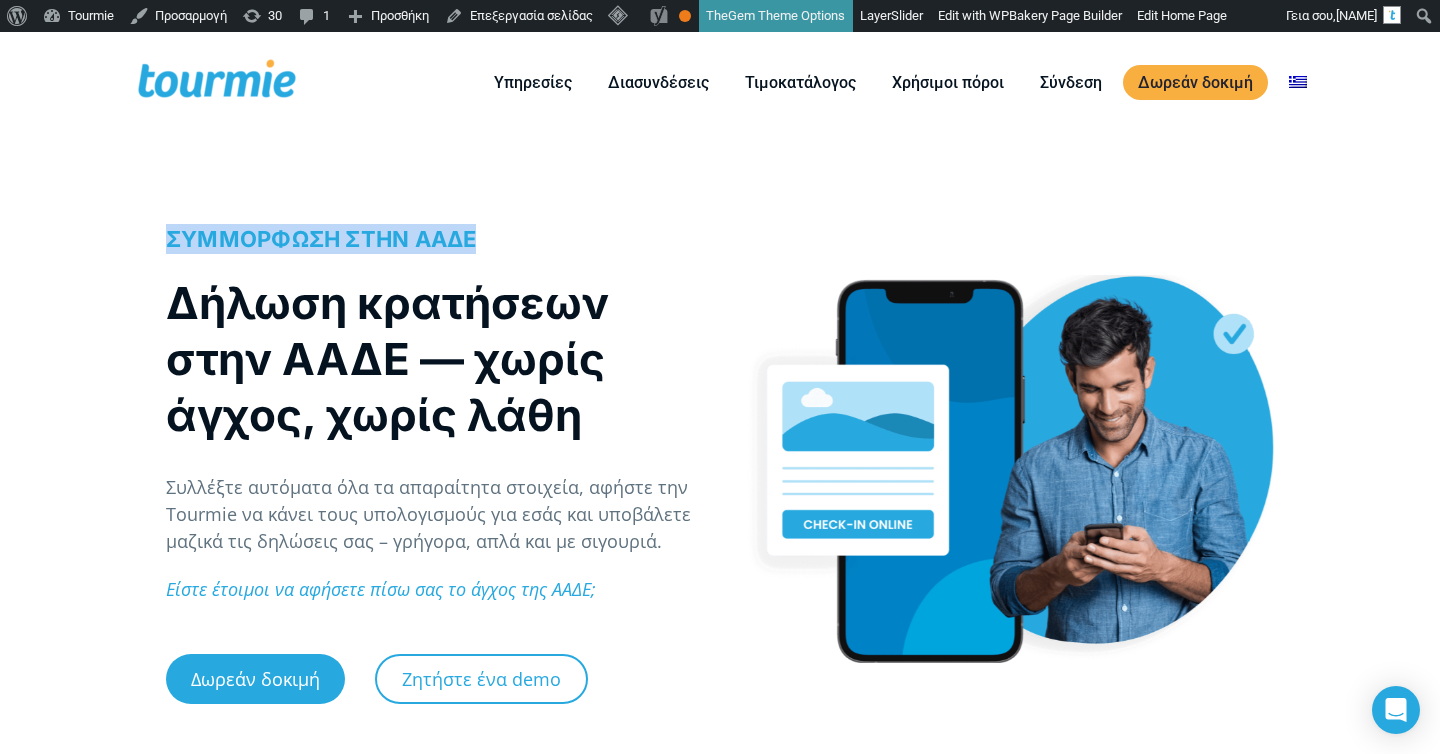 drag, startPoint x: 505, startPoint y: 236, endPoint x: 155, endPoint y: 235, distance: 350.00143 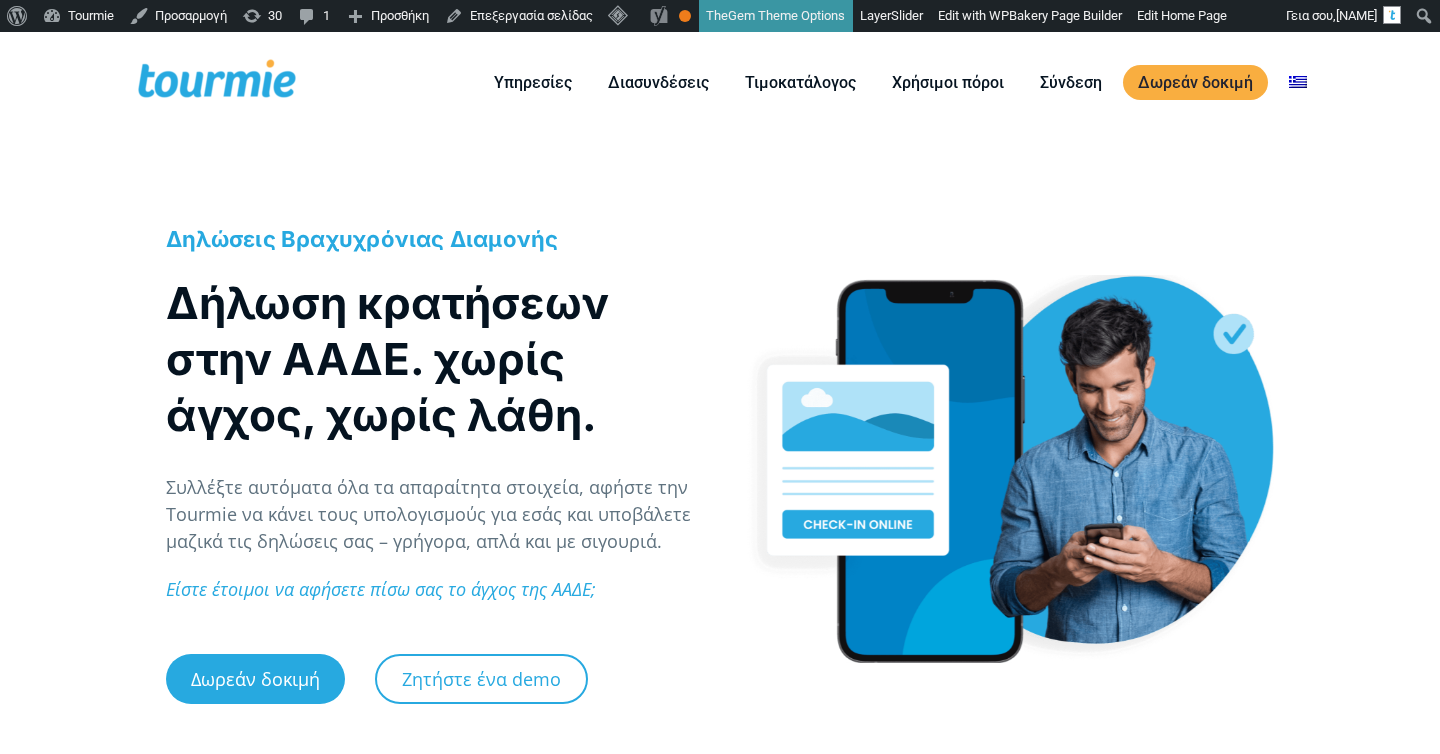scroll, scrollTop: 0, scrollLeft: 0, axis: both 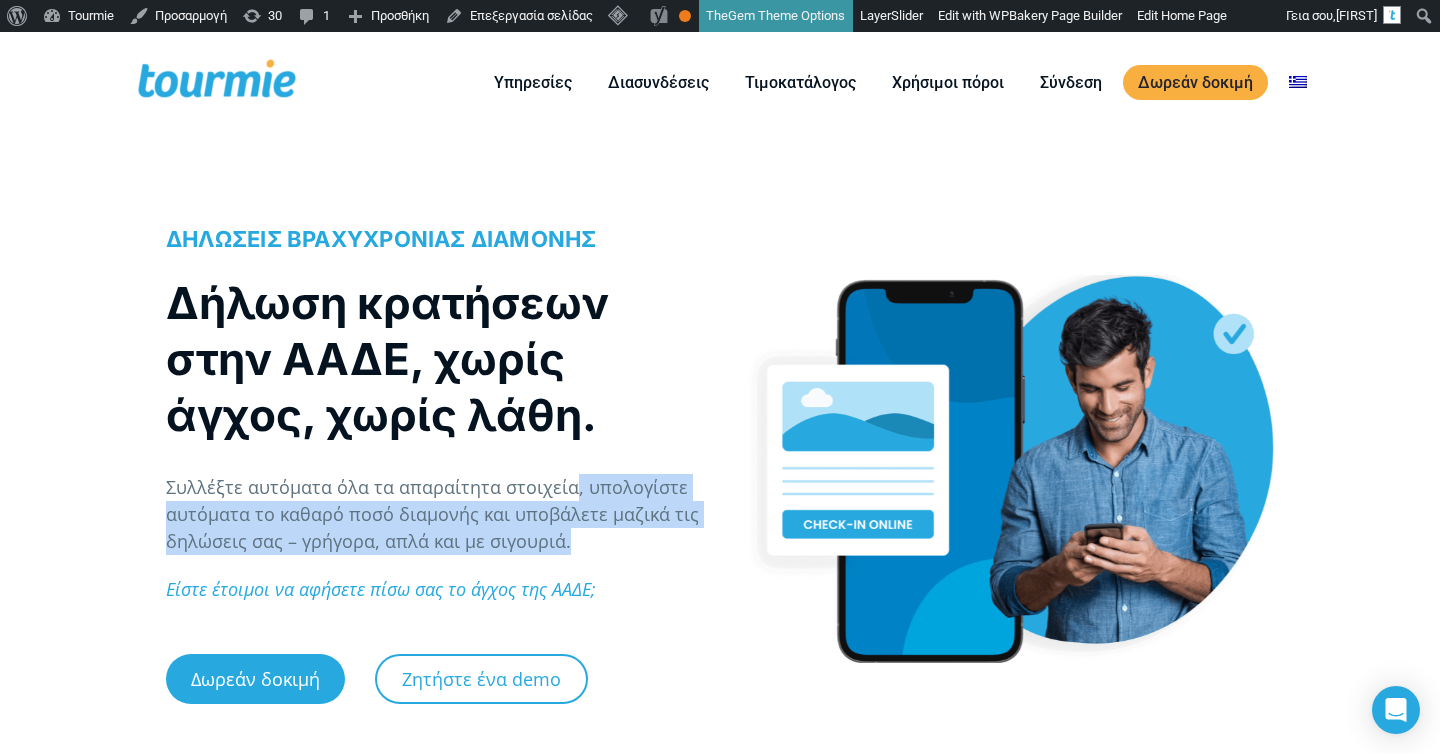 drag, startPoint x: 585, startPoint y: 564, endPoint x: 559, endPoint y: 457, distance: 110.11358 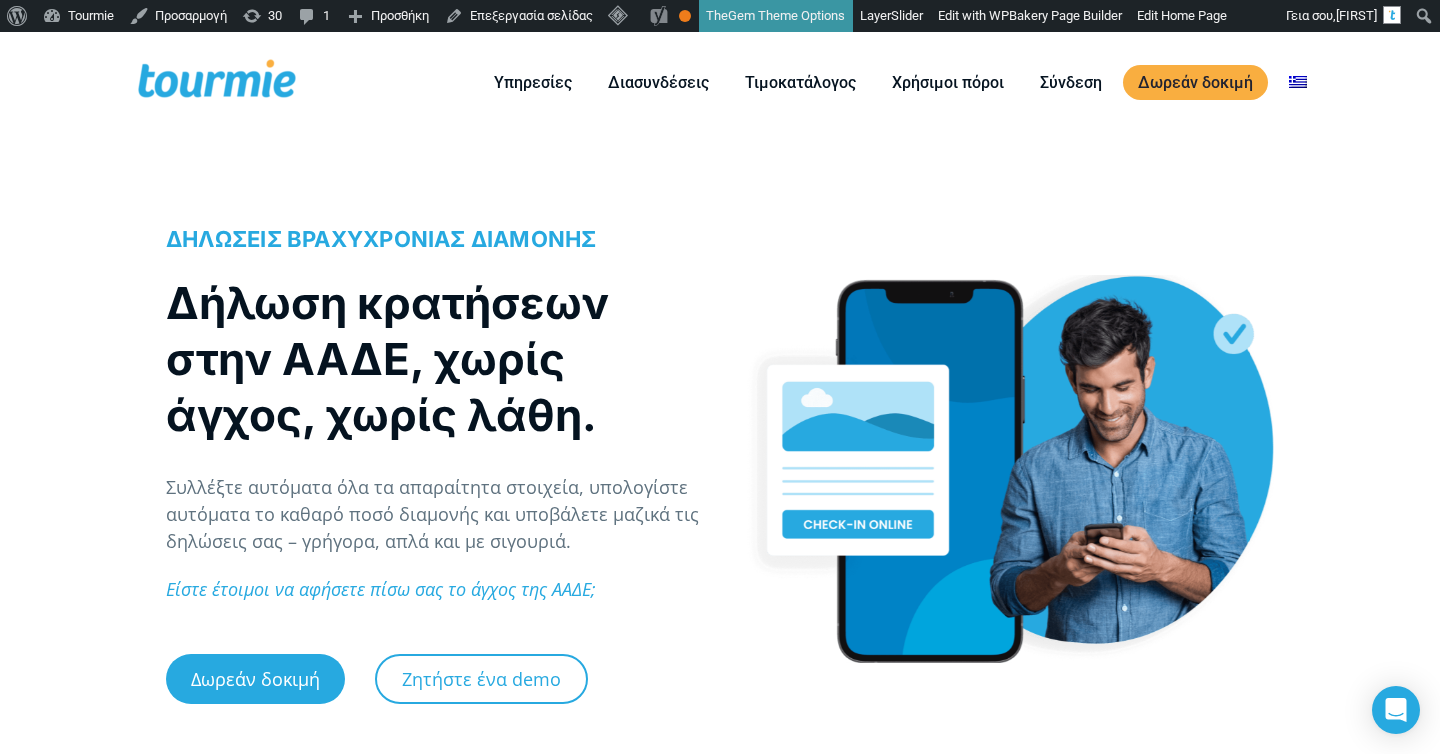 click on "Συλλέξτε αυτόματα όλα τα απαραίτητα στοιχεία, υπολογίστε αυτόματα το καθαρό ποσό διαμονής και υποβάλετε μαζικά τις δηλώσεις σας – γρήγορα, απλά και με σιγουριά." at bounding box center [432, 514] 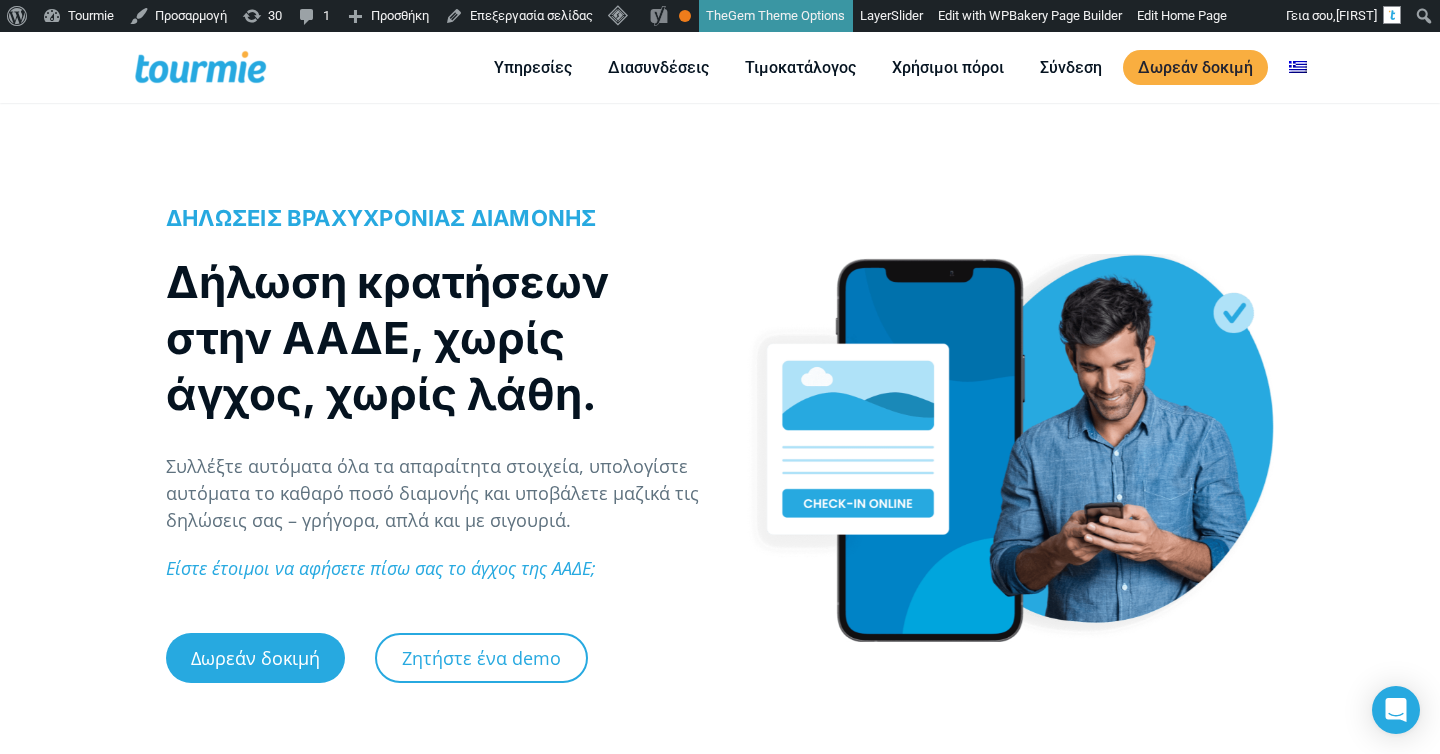 scroll, scrollTop: 29, scrollLeft: 0, axis: vertical 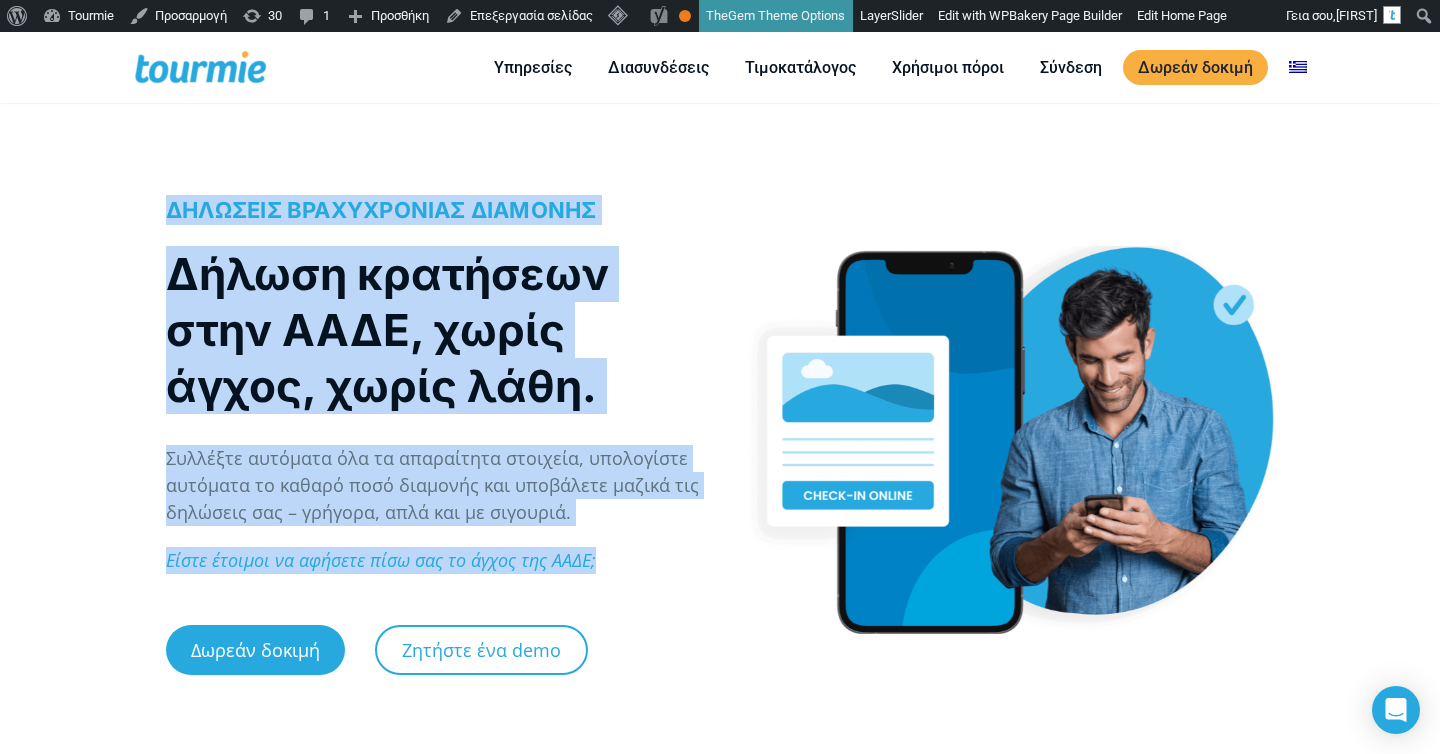 drag, startPoint x: 199, startPoint y: 605, endPoint x: 170, endPoint y: 206, distance: 400.0525 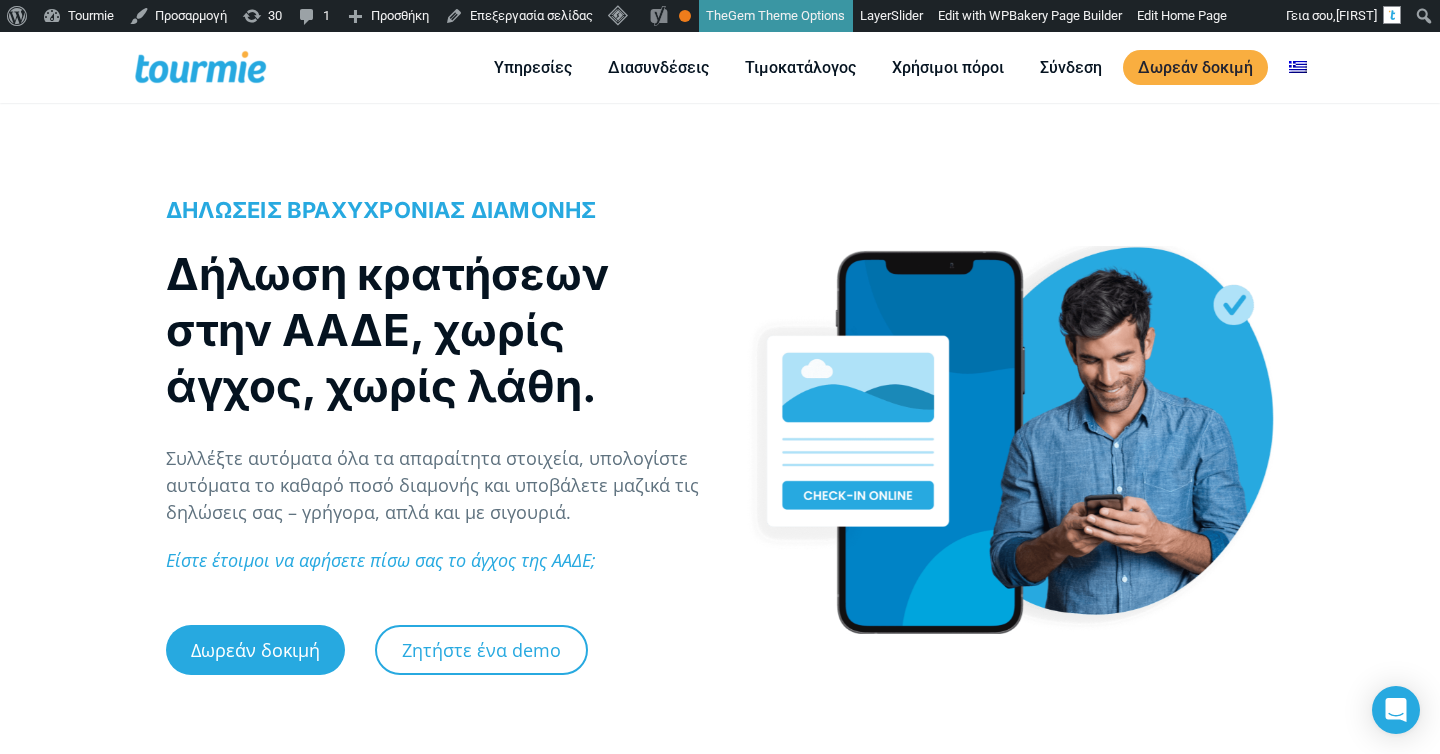 click on "ΔΗΛΩΣΕΙΣ ΒΡΑΧΥΧΡΟΝΙΑΣ ΔΙΑΜΟΝΗΣ
Δήλωση κρατήσεων στην ΑΑΔΕ, χωρίς άγχος, χωρίς λάθη.
Συλλέξτε αυτόματα όλα τα απαραίτητα στοιχεία, υπολογίστε αυτόματα το καθαρό ποσό διαμονής και υποβάλετε μαζικά τις δηλώσεις σας – γρήγορα, απλά και με σιγουριά.
Είστε έτοιμοι να αφήσετε πίσω σας το άγχος της ΑΑΔΕ;
Δωρεάν δοκιμή   Ζητήστε ένα demo" at bounding box center (720, 442) 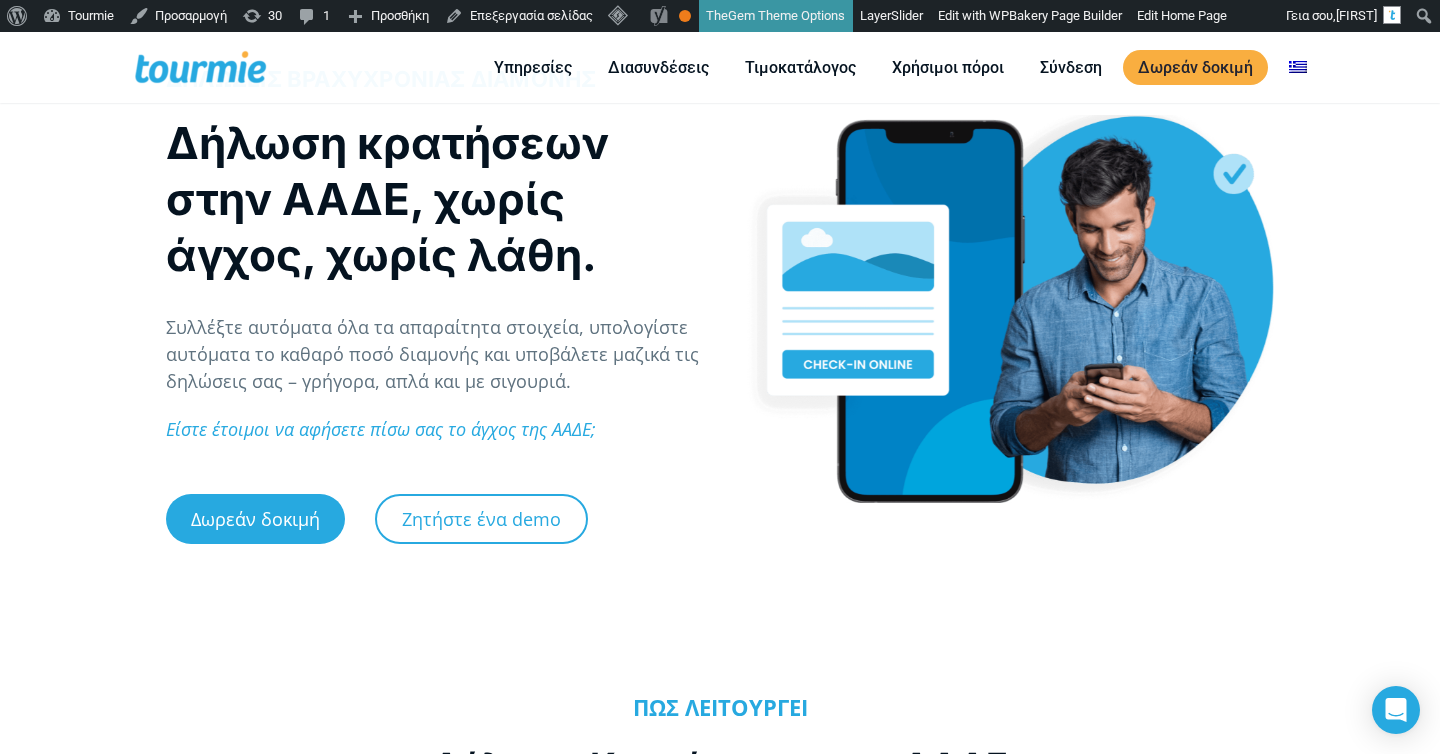 scroll, scrollTop: 0, scrollLeft: 0, axis: both 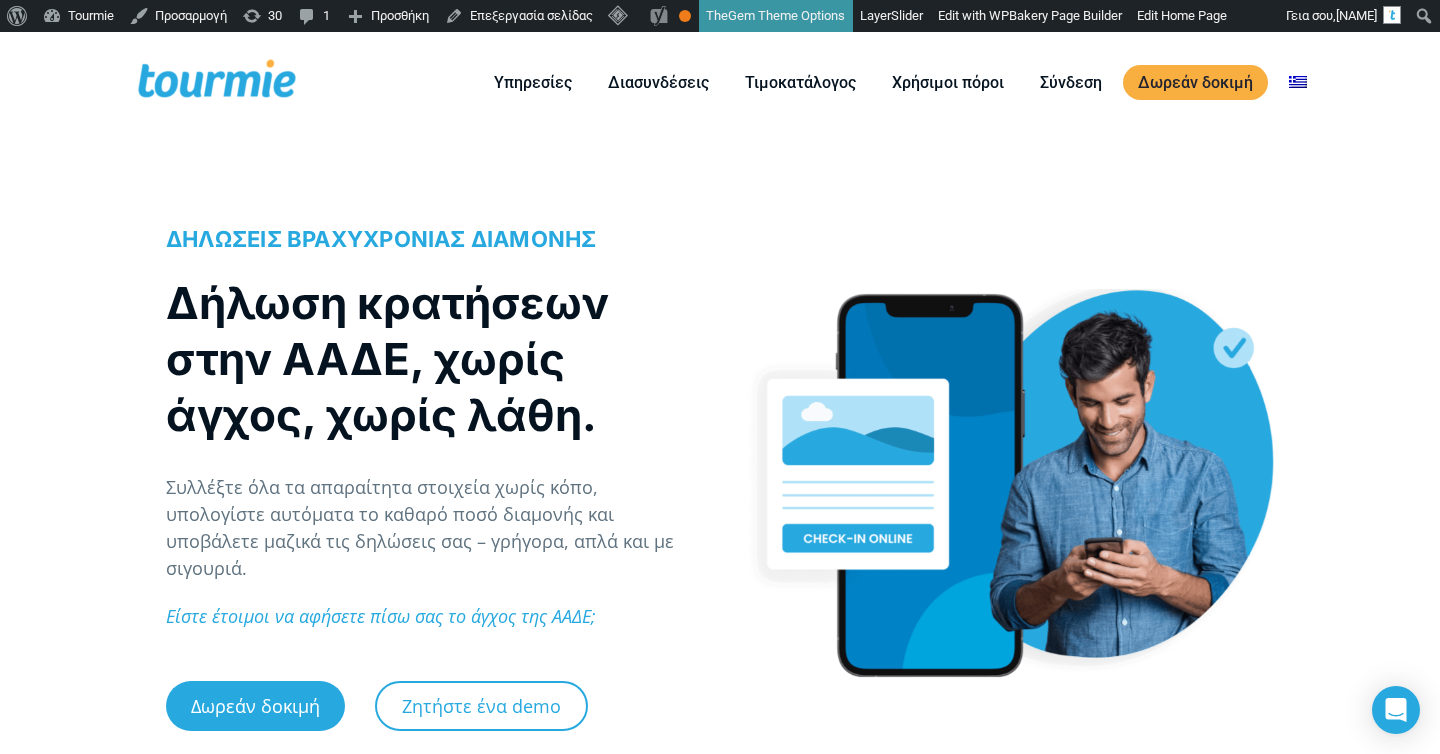 click on "Συλλέξτε όλα τα απαραίτητα στοιχεία χωρίς κόπο, υπολογίστε αυτόματα το καθαρό ποσό διαμονής και υποβάλετε μαζικά τις δηλώσεις σας – γρήγορα, απλά και με σιγουριά." at bounding box center (432, 528) 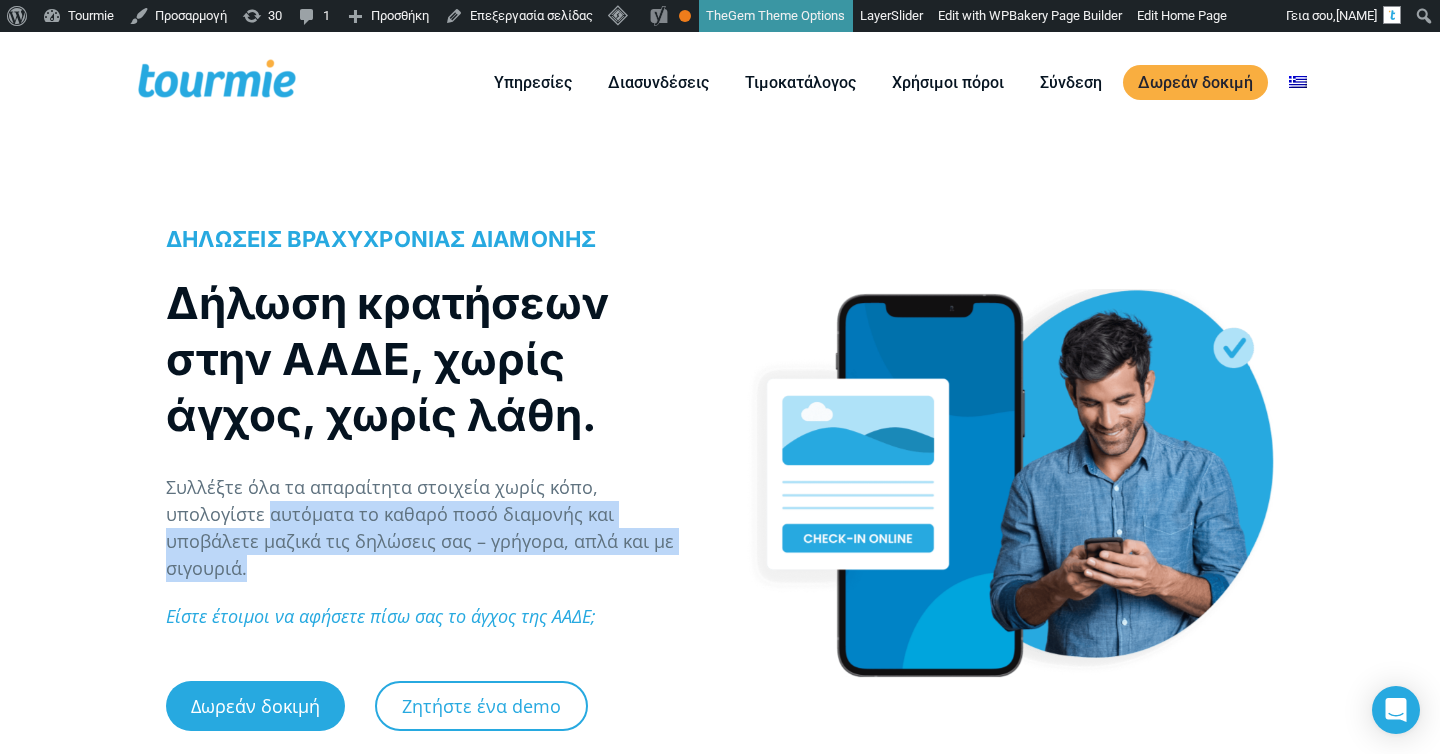 drag, startPoint x: 596, startPoint y: 543, endPoint x: 101, endPoint y: 495, distance: 497.32184 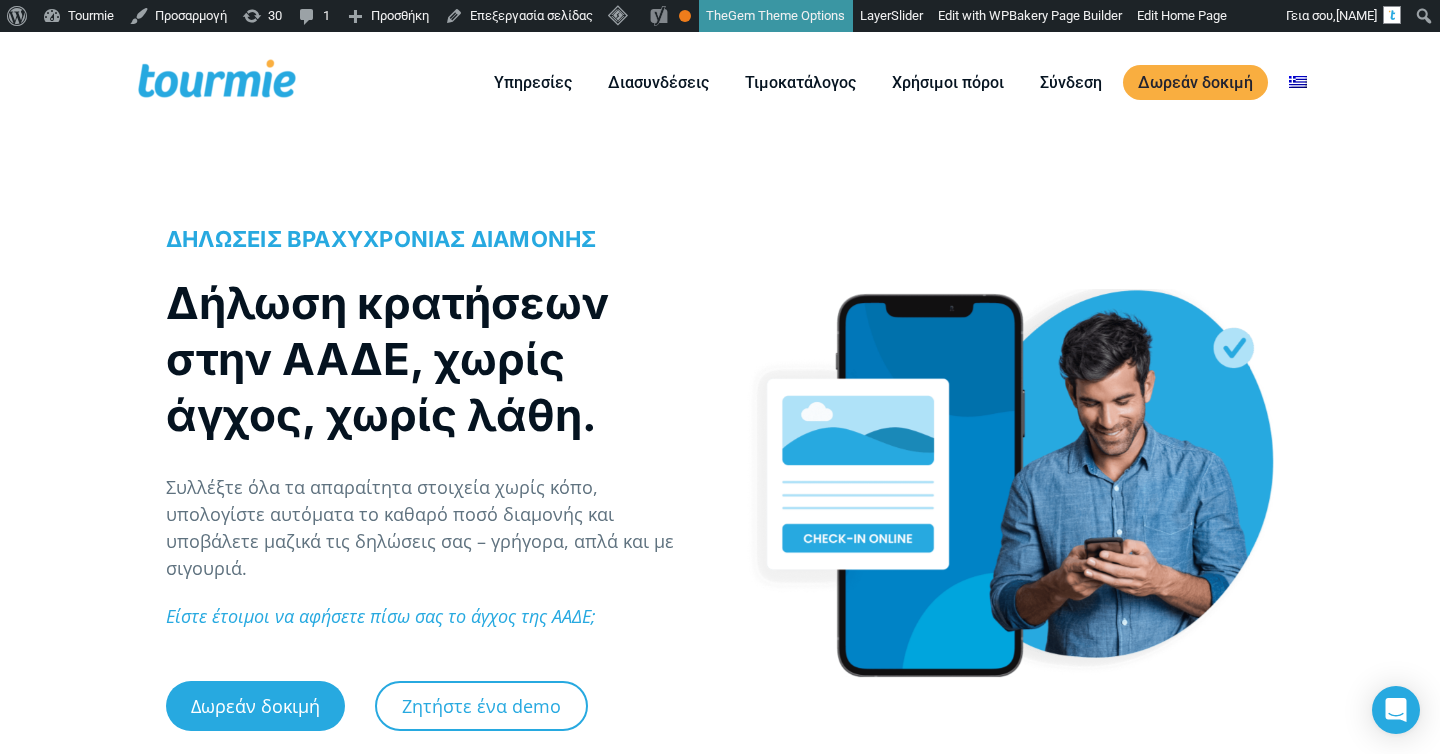 click on "[TEXT]
[TEXT]
[TEXT]
[TEXT]
[TEXT]   [TEXT]" at bounding box center [720, 485] 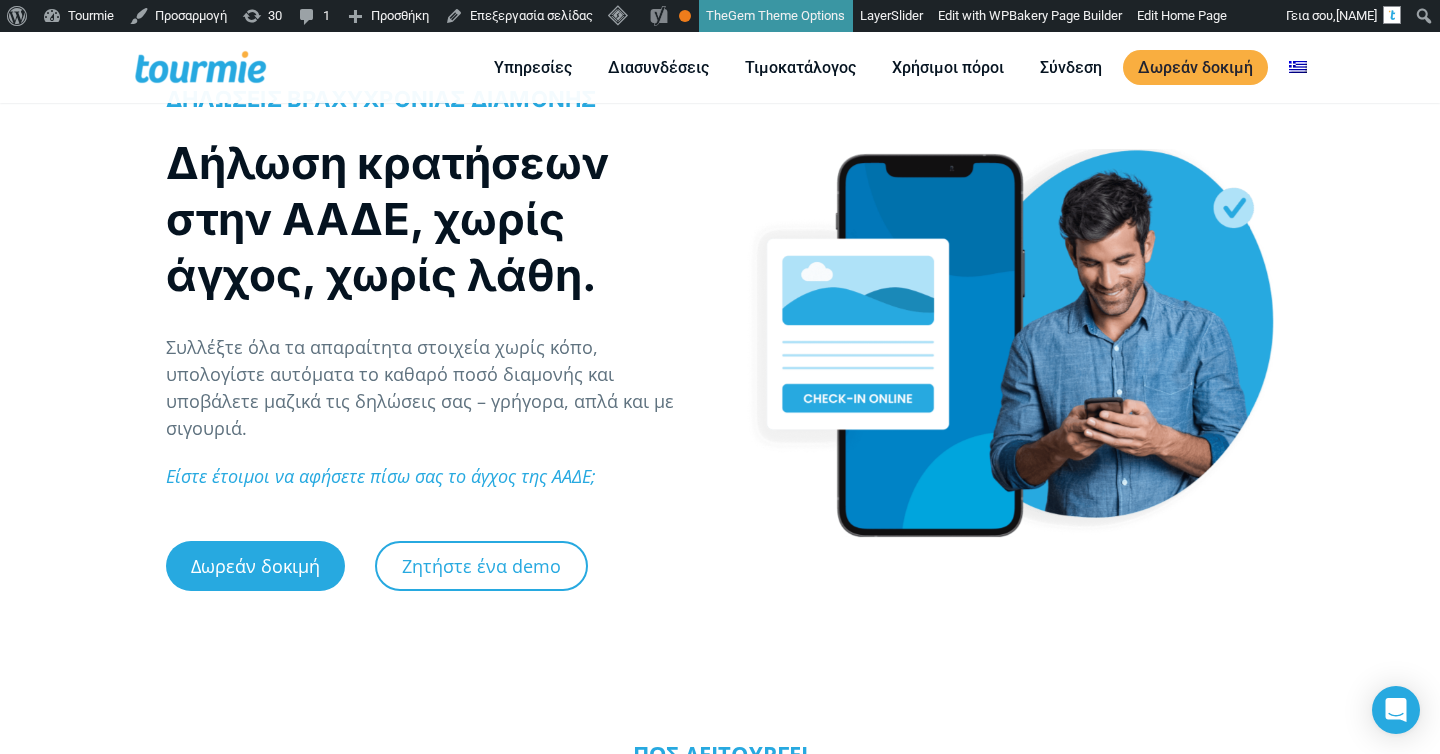 scroll, scrollTop: 0, scrollLeft: 0, axis: both 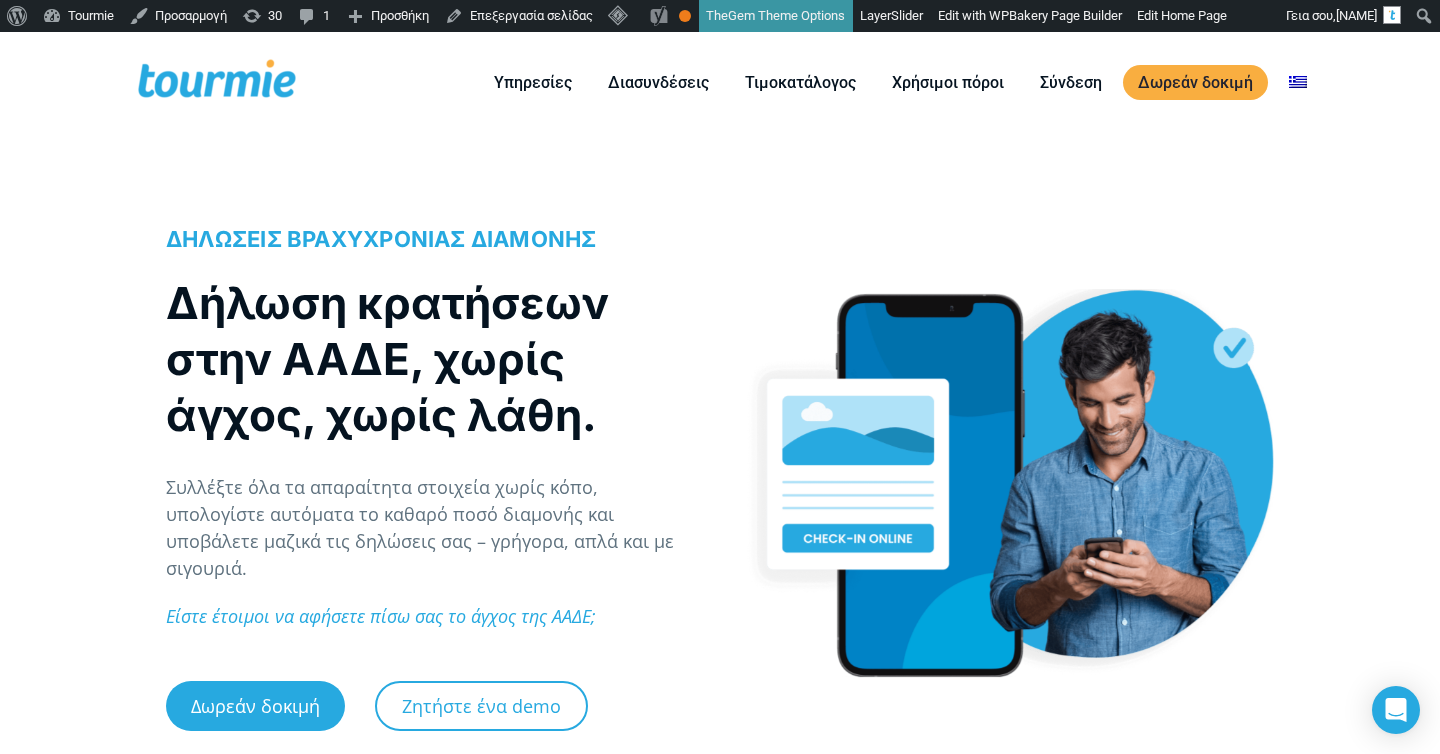 click on "ΔΗΛΩΣΕΙΣ ΒΡΑΧΥΧΡΟΝΙΑΣ ΔΙΑΜΟΝΗΣ
Δήλωση κρατήσεων στην ΑΑΔΕ, χωρίς άγχος, χωρίς λάθη.
Συλλέξτε όλα τα απαραίτητα στοιχεία χωρίς κόπο, υπολογίστε αυτόματα το καθαρό ποσό διαμονής και υποβάλετε μαζικά τις δηλώσεις σας – γρήγορα, απλά και με σιγουριά.
Είστε έτοιμοι να αφήσετε πίσω σας το άγχος της ΑΑΔΕ;
Δωρεάν δοκιμή   Ζητήστε ένα demo" at bounding box center [432, 492] 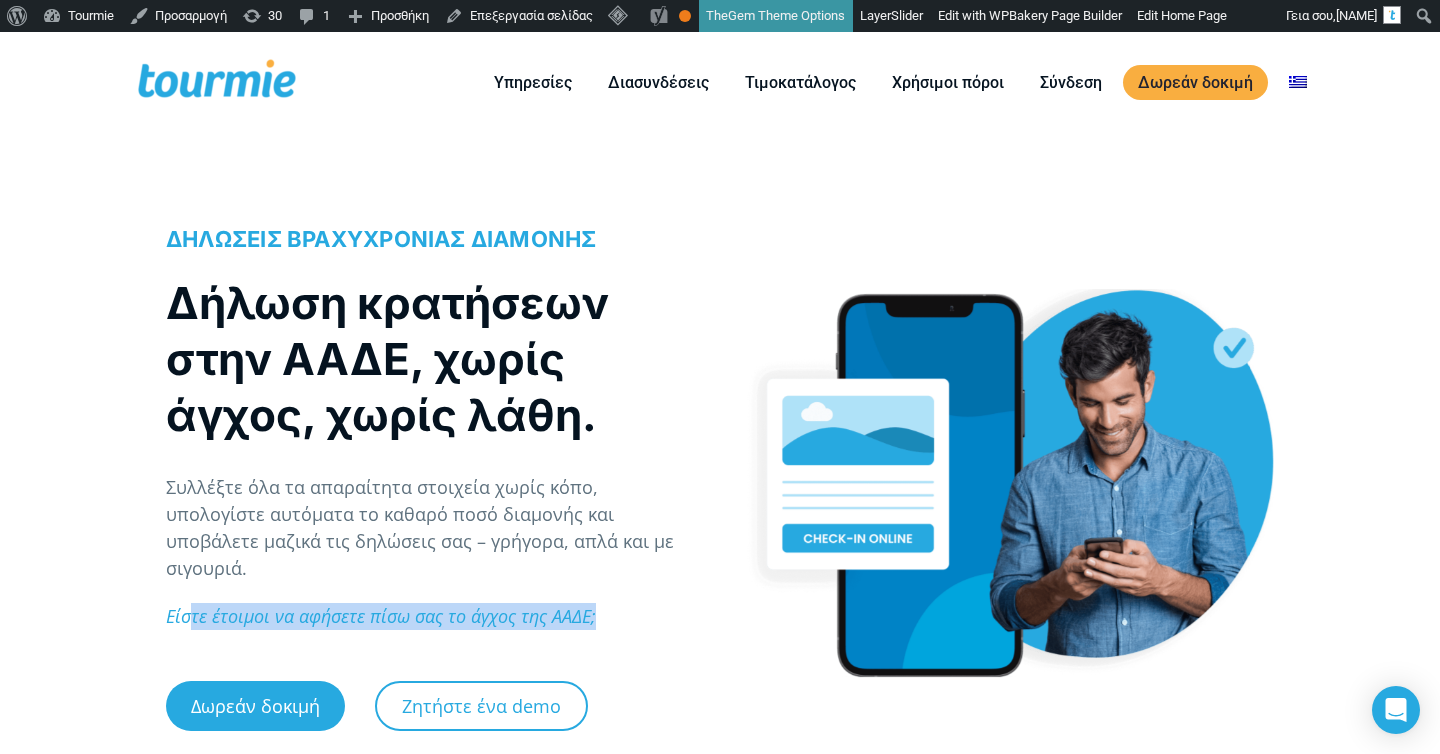 drag, startPoint x: 444, startPoint y: 615, endPoint x: 186, endPoint y: 579, distance: 260.4995 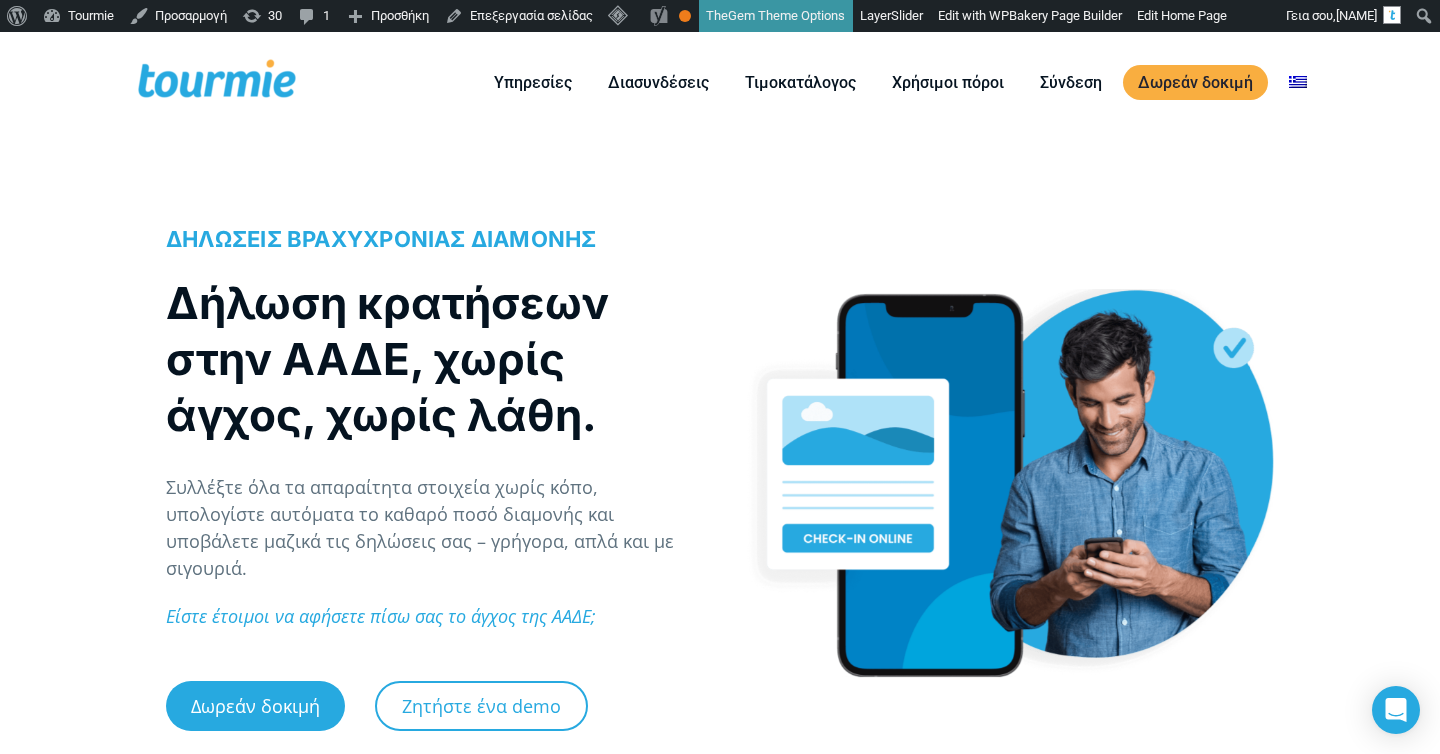 click on "Είστε έτοιμοι να αφήσετε πίσω σας το άγχος της ΑΑΔΕ;" at bounding box center [381, 616] 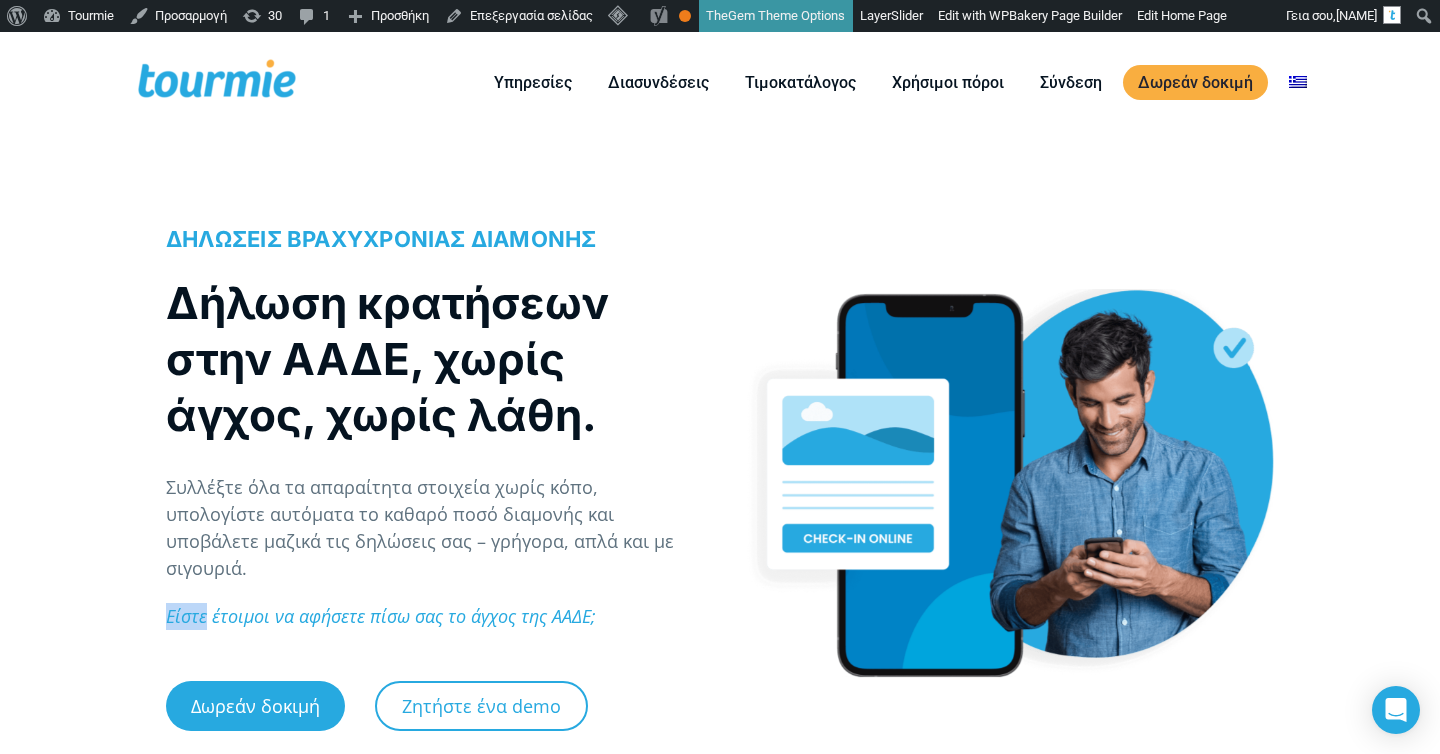 drag, startPoint x: 166, startPoint y: 585, endPoint x: 584, endPoint y: 565, distance: 418.4782 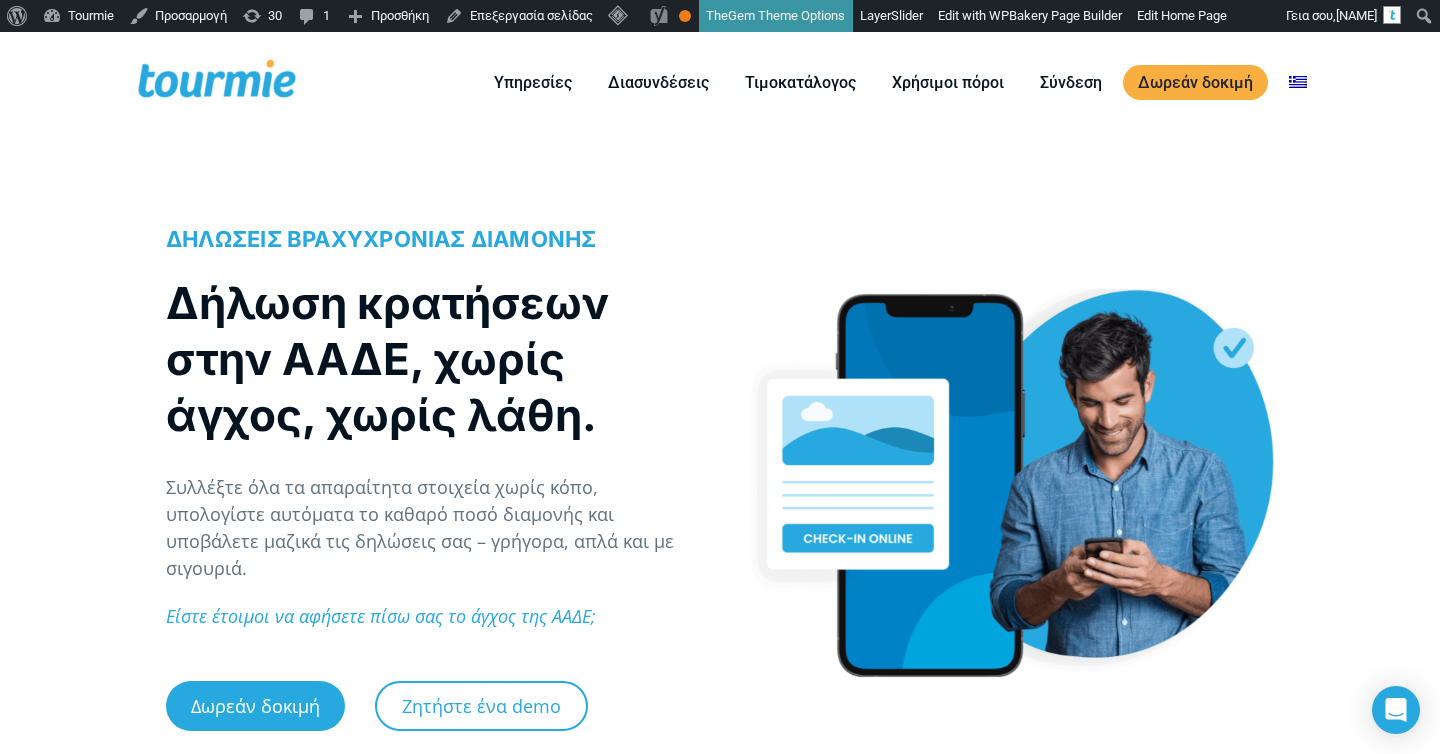 click on "Είστε έτοιμοι να αφήσετε πίσω σας το άγχος της ΑΑΔΕ;" at bounding box center (381, 616) 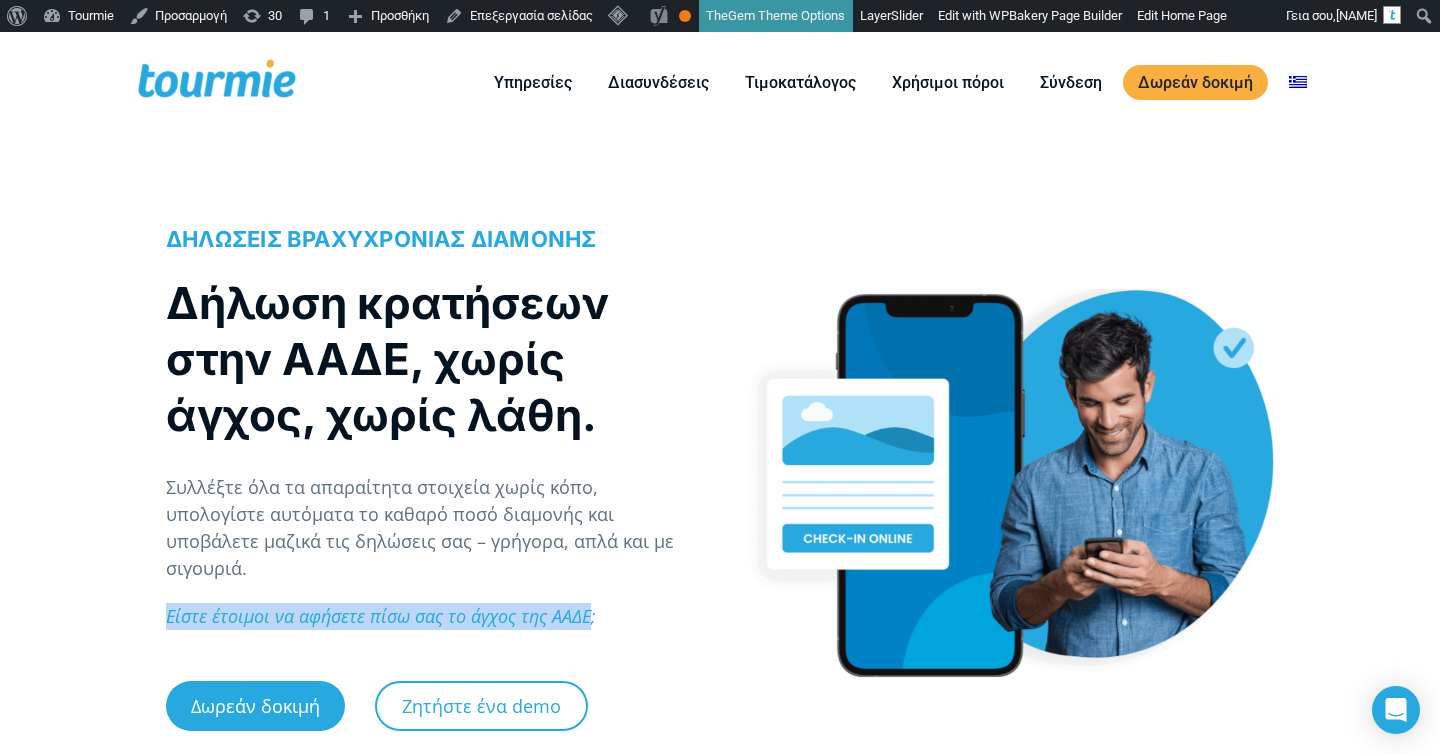 drag, startPoint x: 589, startPoint y: 599, endPoint x: 150, endPoint y: 586, distance: 439.19244 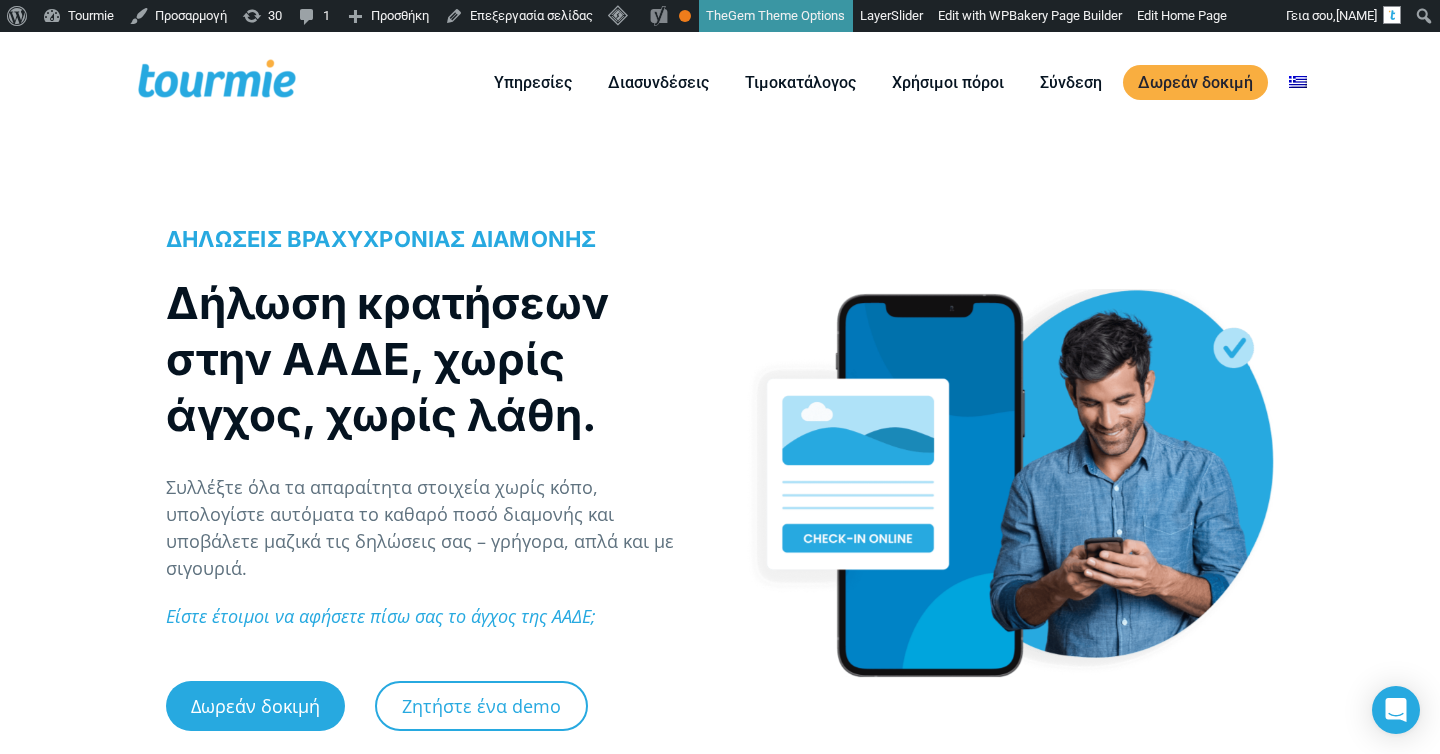 click on "Συλλέξτε όλα τα απαραίτητα στοιχεία χωρίς κόπο, υπολογίστε αυτόματα το καθαρό ποσό διαμονής και υποβάλετε μαζικά τις δηλώσεις σας – γρήγορα, απλά και με σιγουριά." at bounding box center (432, 528) 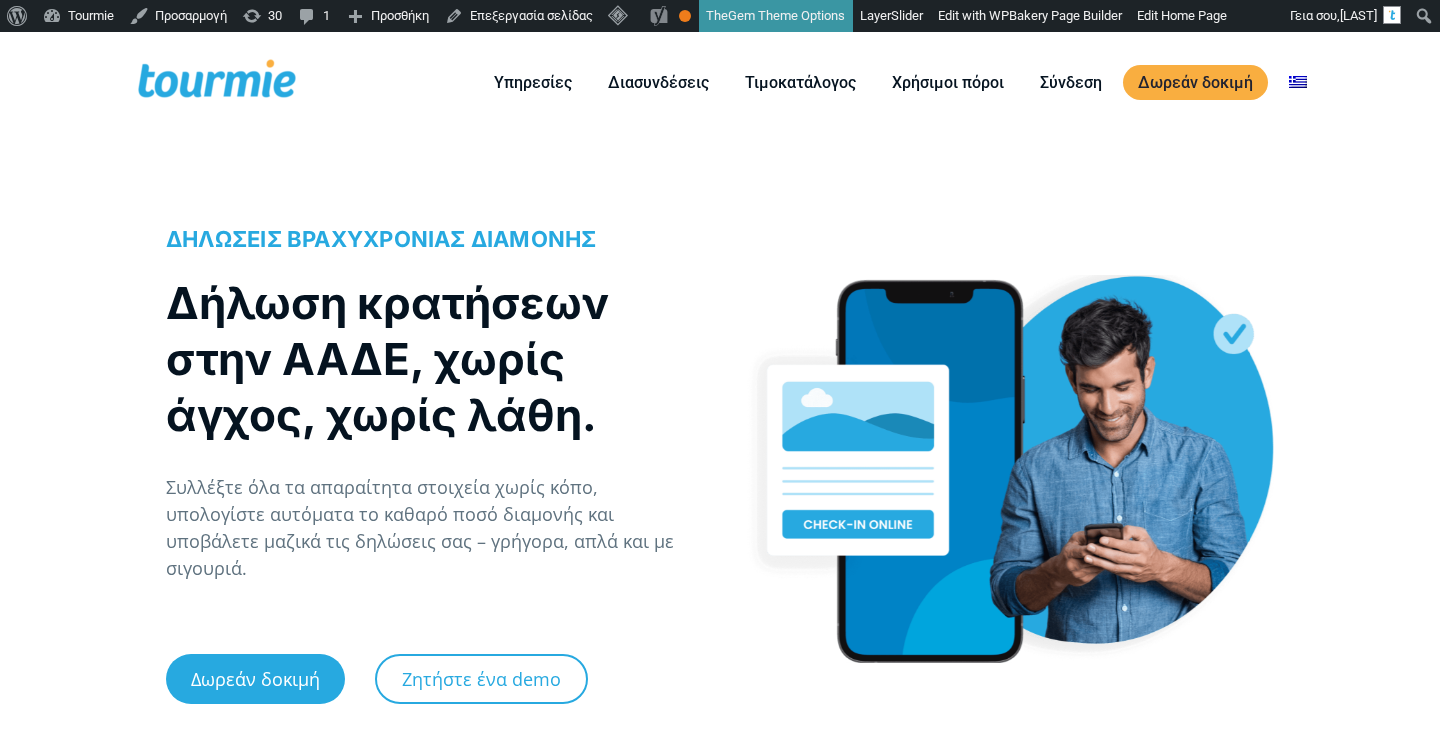 scroll, scrollTop: 0, scrollLeft: 0, axis: both 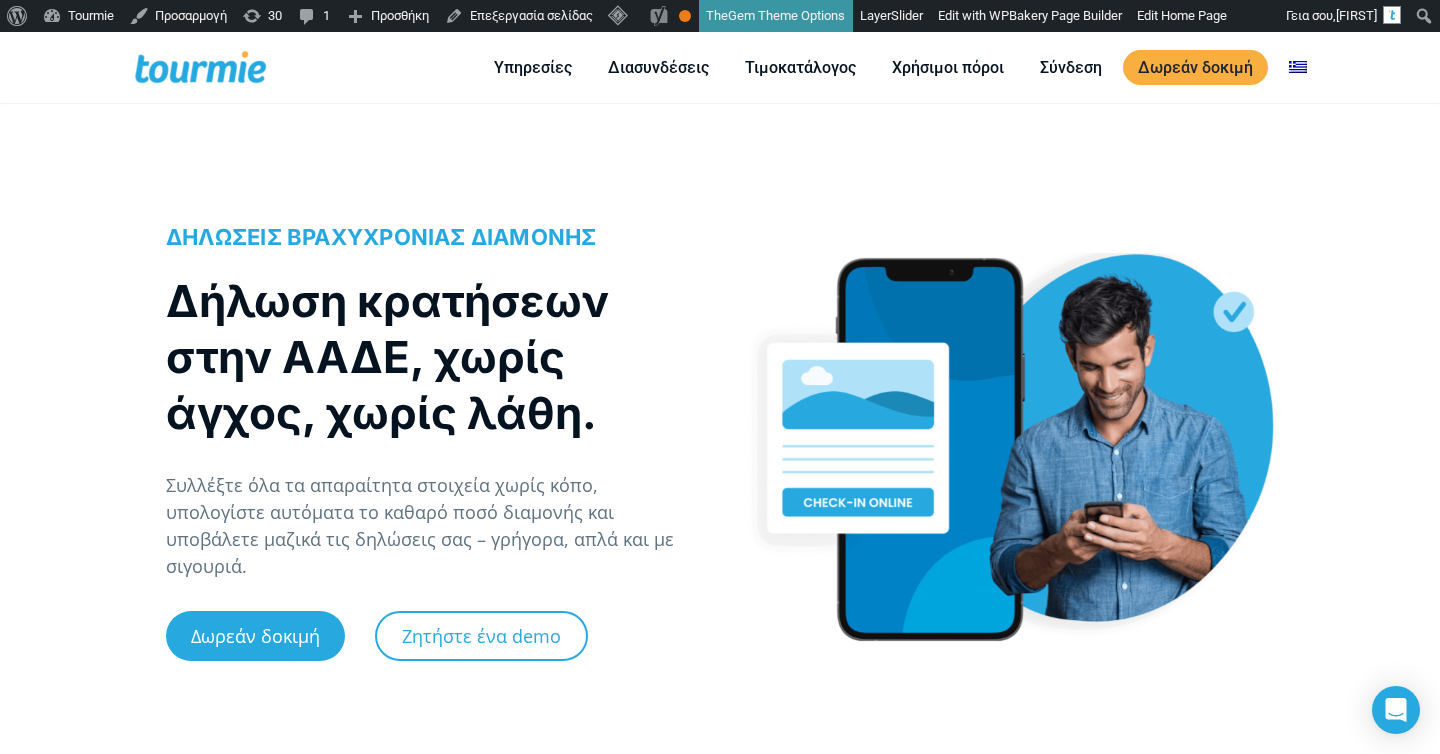 click on "Συλλέξτε όλα τα απαραίτητα στοιχεία χωρίς κόπο, υπολογίστε αυτόματα το καθαρό ποσό διαμονής και υποβάλετε μαζικά τις δηλώσεις σας – γρήγορα, απλά και με σιγουριά." at bounding box center (432, 526) 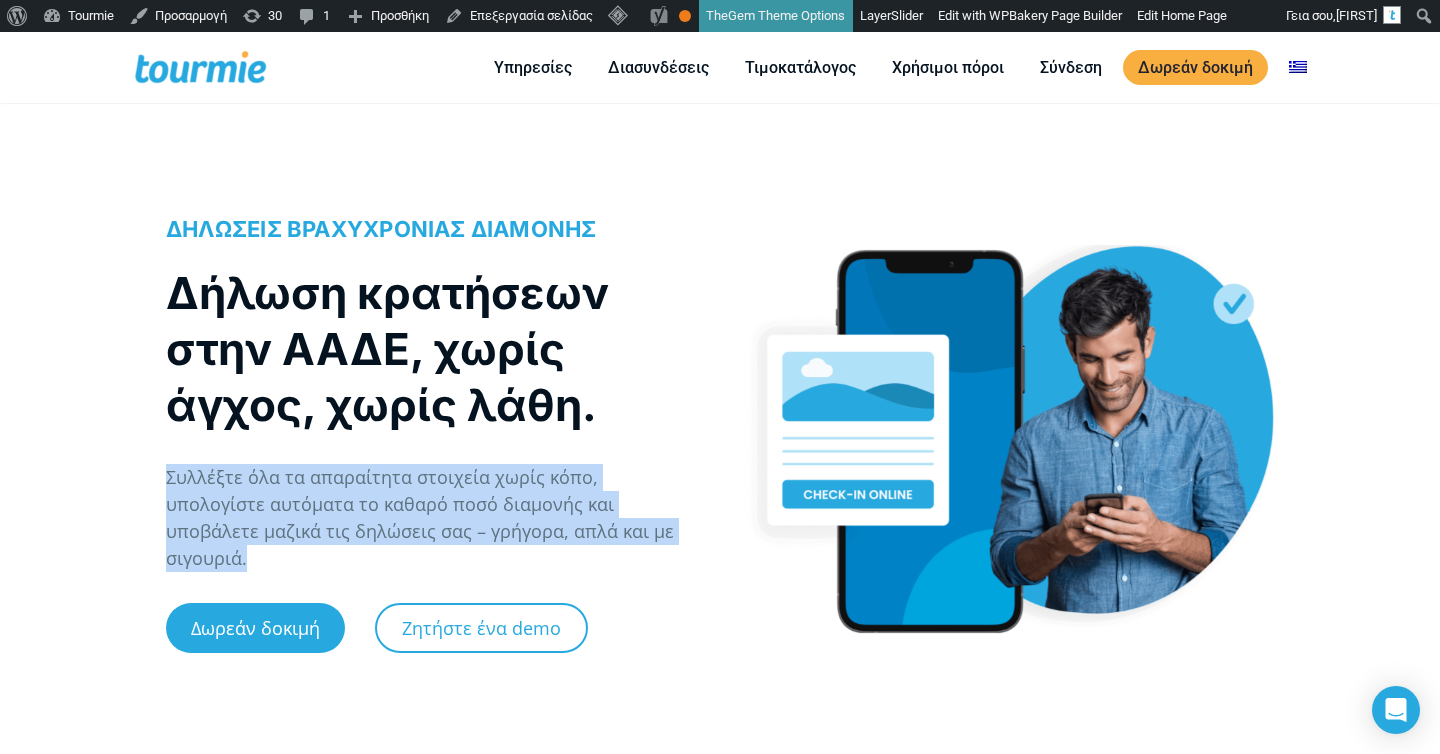 drag, startPoint x: 612, startPoint y: 546, endPoint x: 601, endPoint y: 462, distance: 84.71718 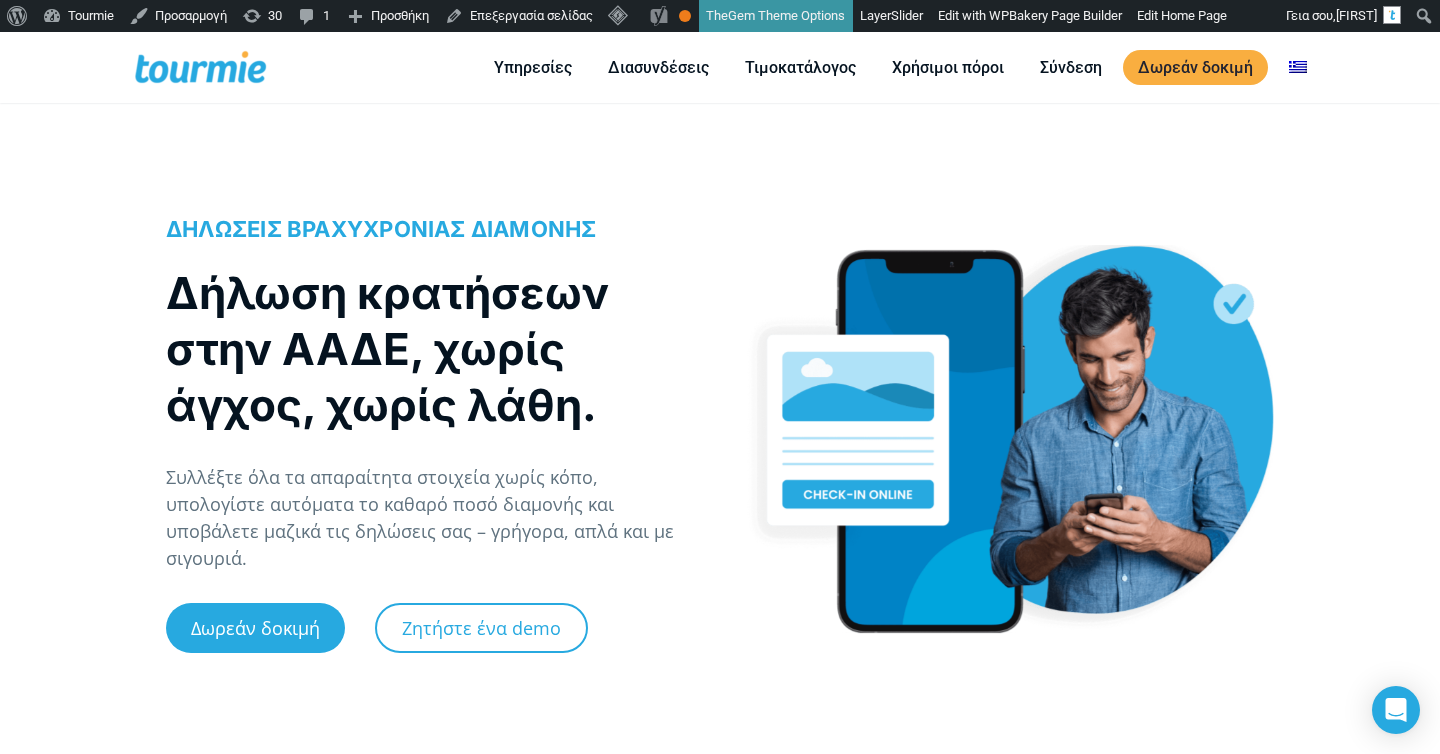click on "Συλλέξτε όλα τα απαραίτητα στοιχεία χωρίς κόπο, υπολογίστε αυτόματα το καθαρό ποσό διαμονής και υποβάλετε μαζικά τις δηλώσεις σας – γρήγορα, απλά και με σιγουριά." at bounding box center [432, 518] 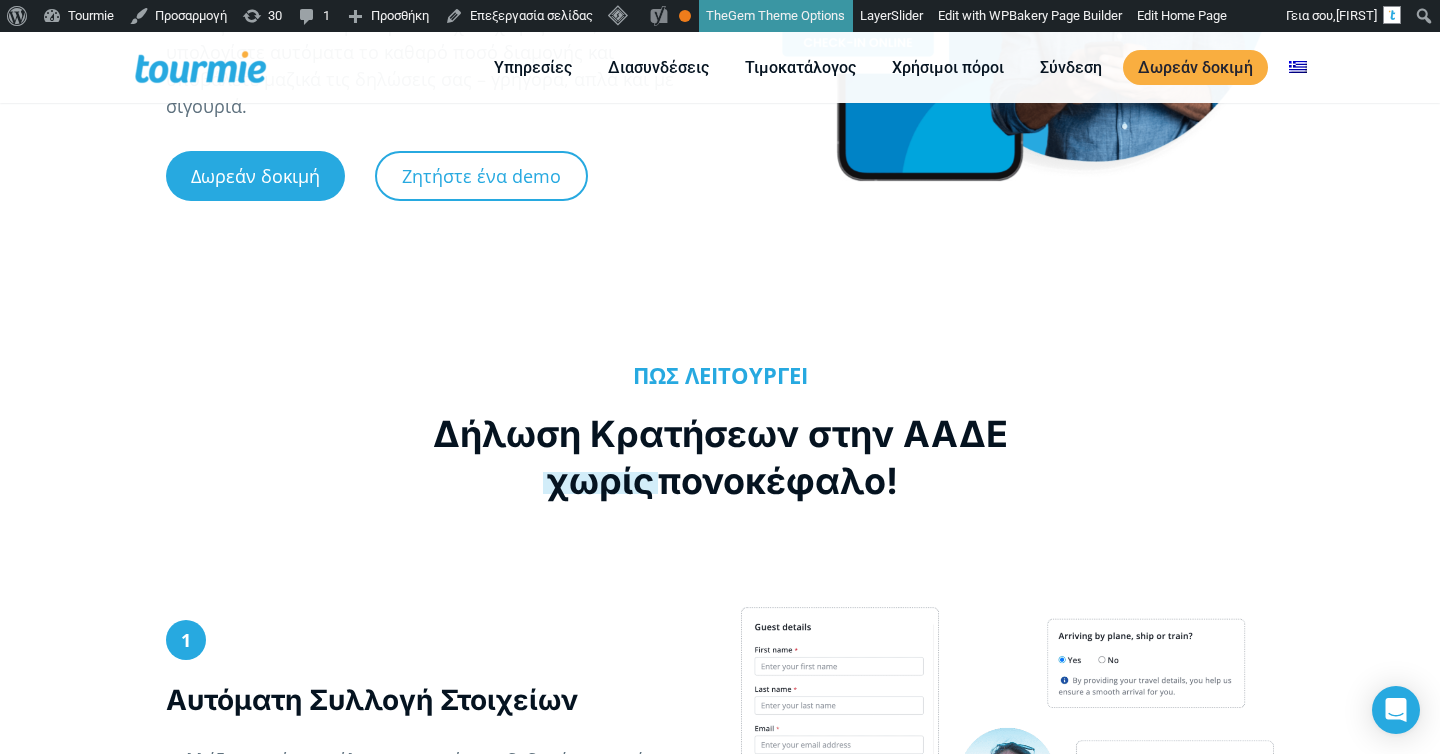 scroll, scrollTop: 618, scrollLeft: 0, axis: vertical 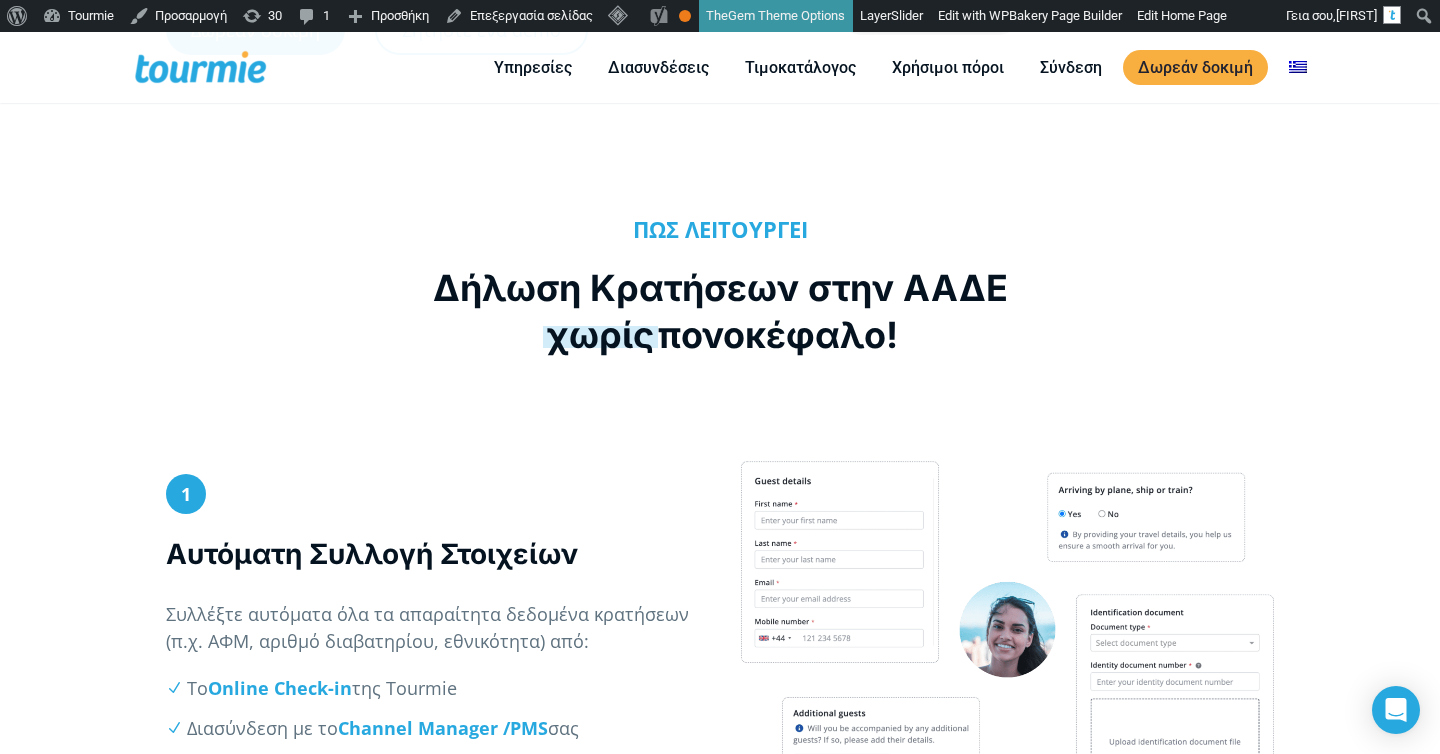 click on "Δήλωση Κρατήσεων στην ΑΑΔΕ
χωρίς  πονοκέφαλο!" at bounding box center [720, 312] 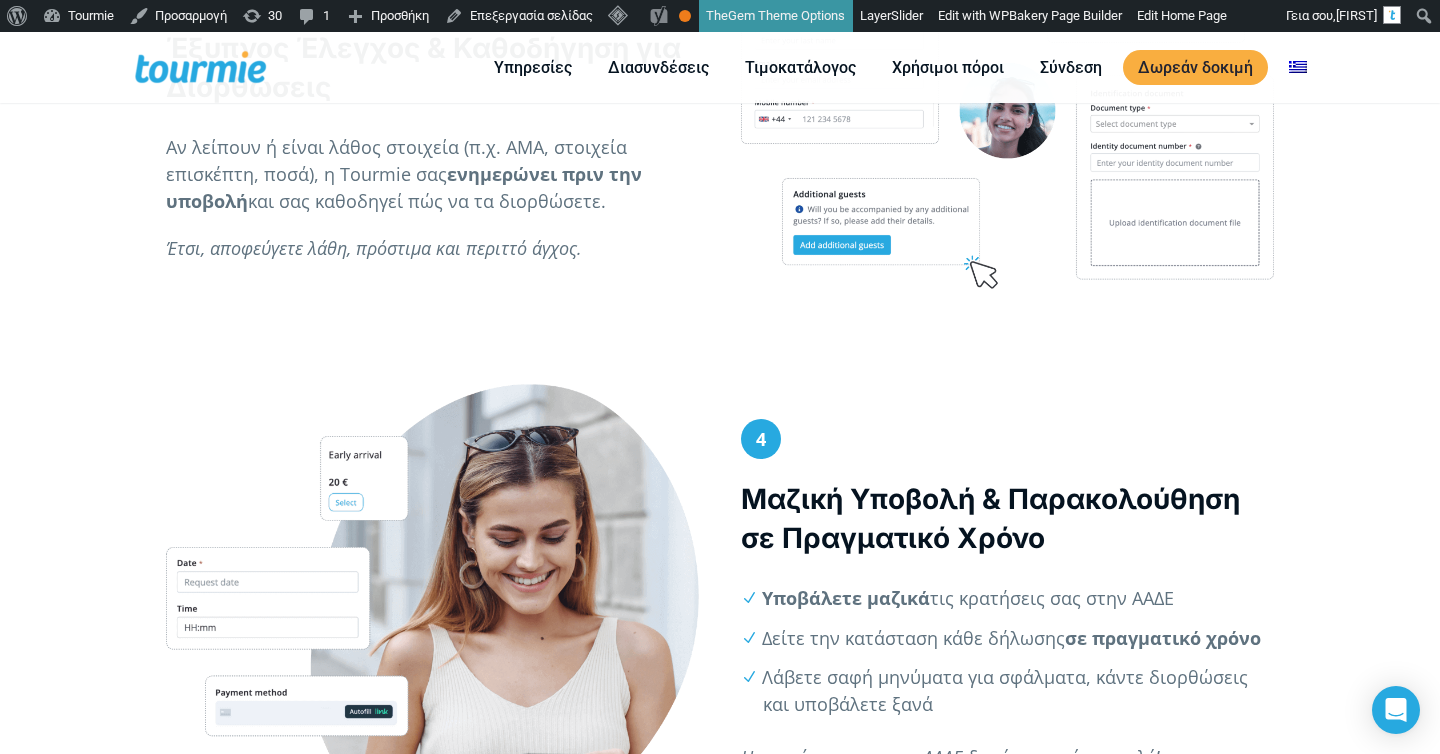 scroll, scrollTop: 2346, scrollLeft: 0, axis: vertical 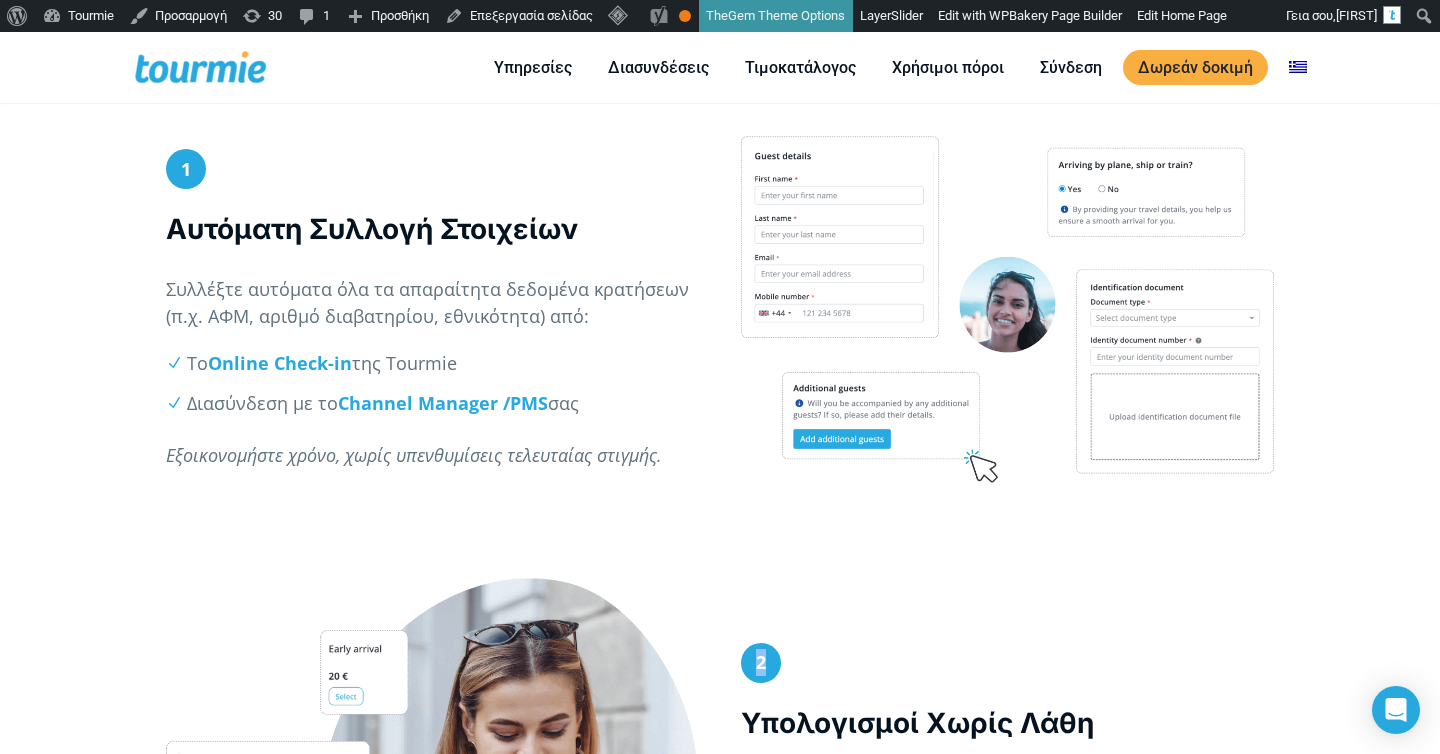 click on "2
Υπολογισμοί Χωρίς Λάθη
Η Tourmie υπολογίζει αυτόματα για εσάς:
Το  ΤΑΚΚ
Το  καθαρό ποσό διαμονής  χωρίς φόρους
Τέλος στους χειροκίνητους υπολογισμούς και τα λάθη!" at bounding box center (720, 819) 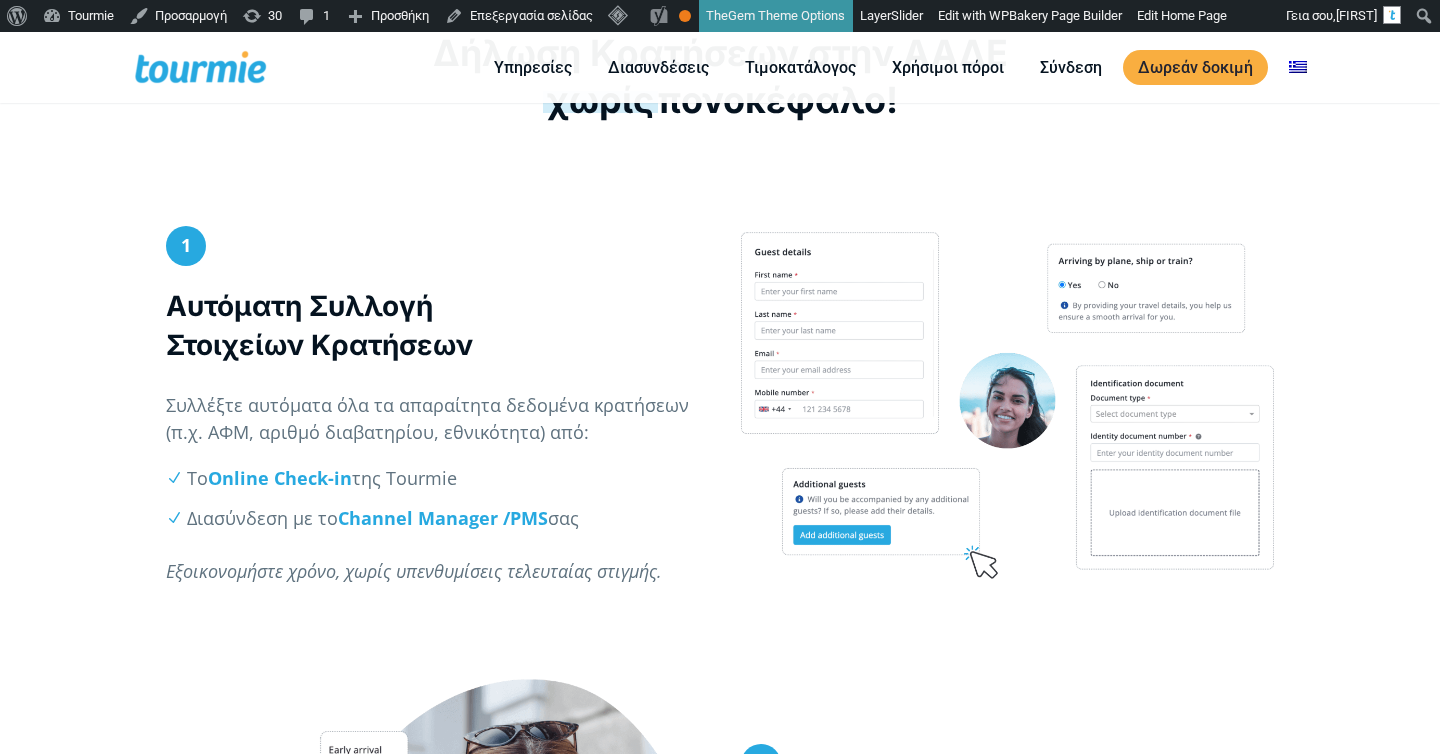 scroll, scrollTop: 1072, scrollLeft: 0, axis: vertical 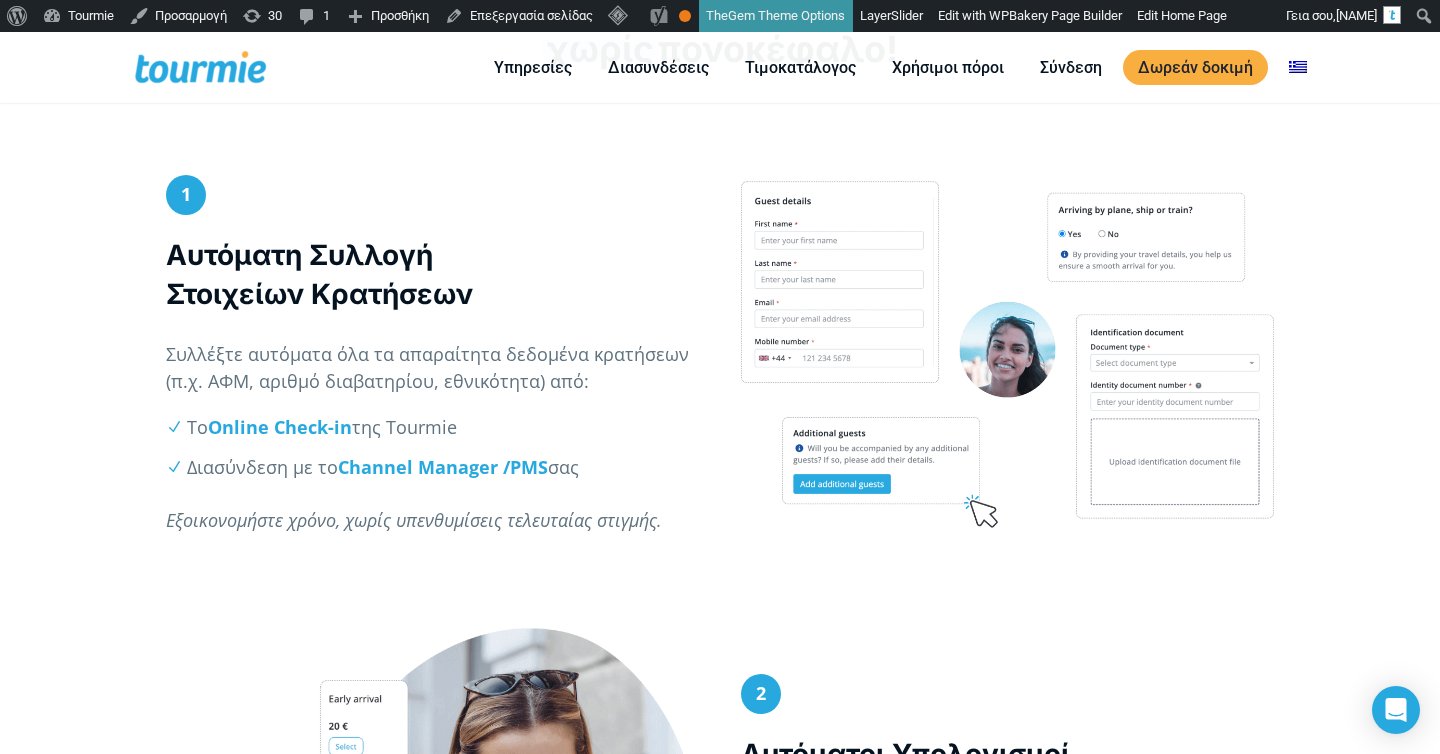 click at bounding box center [1007, 354] 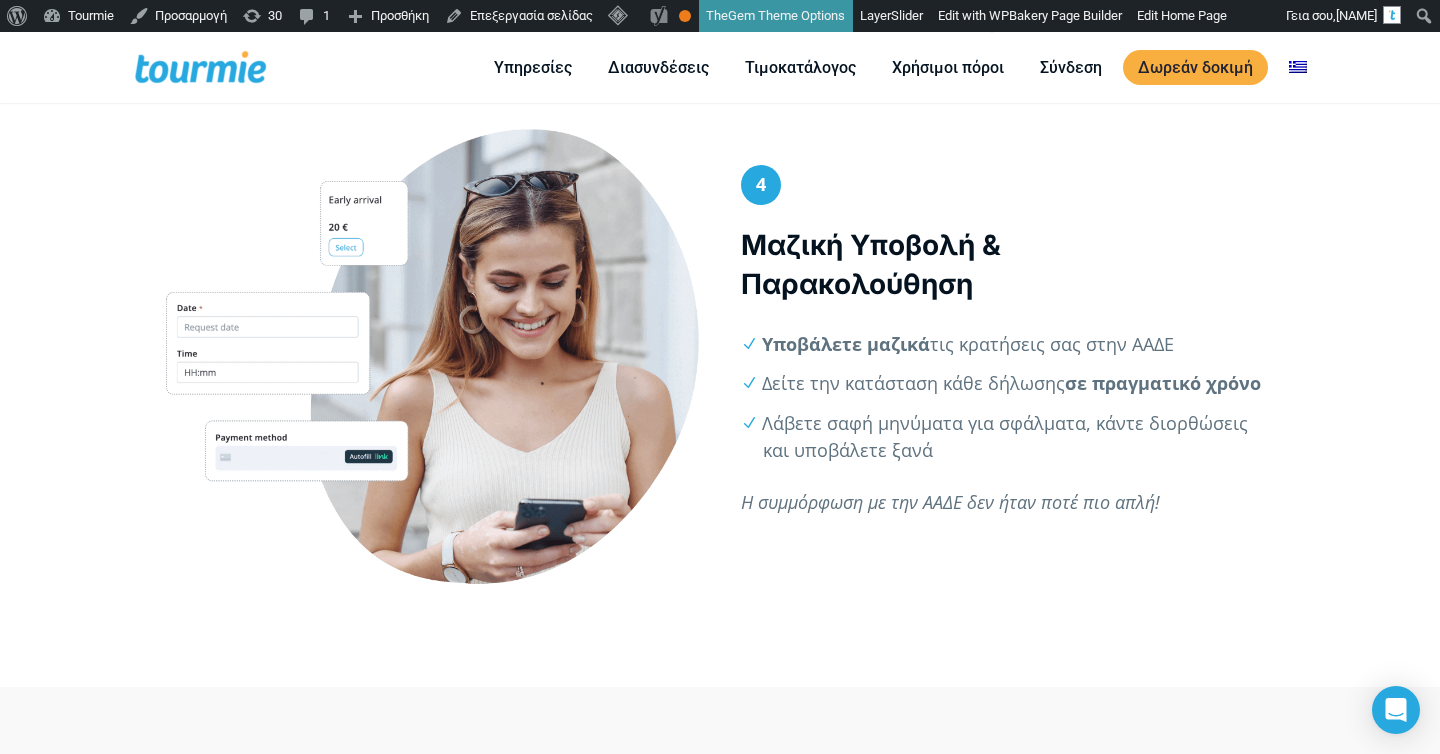 scroll, scrollTop: 2103, scrollLeft: 0, axis: vertical 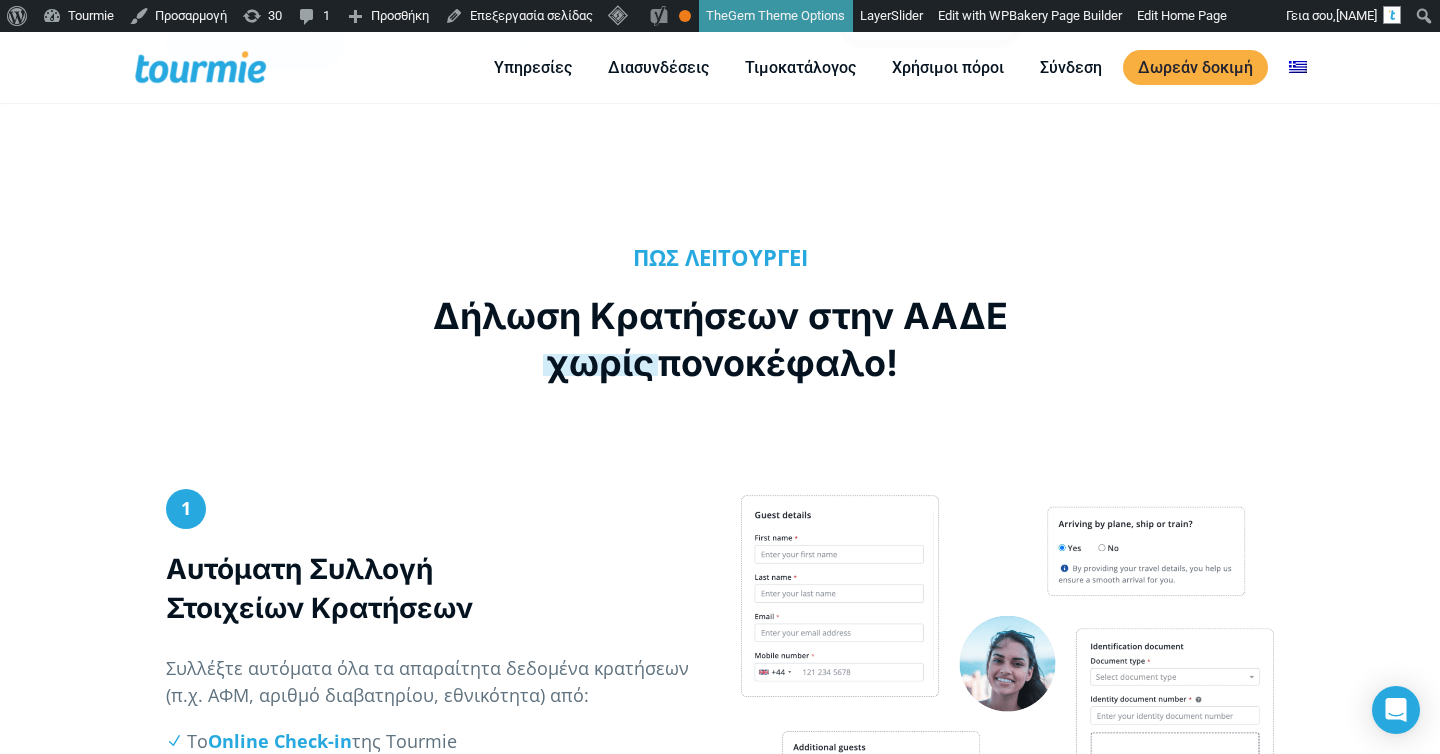 click on "Δήλωση Κρατήσεων στην ΑΑΔΕ
χωρίς  πονοκέφαλο!" at bounding box center [720, 340] 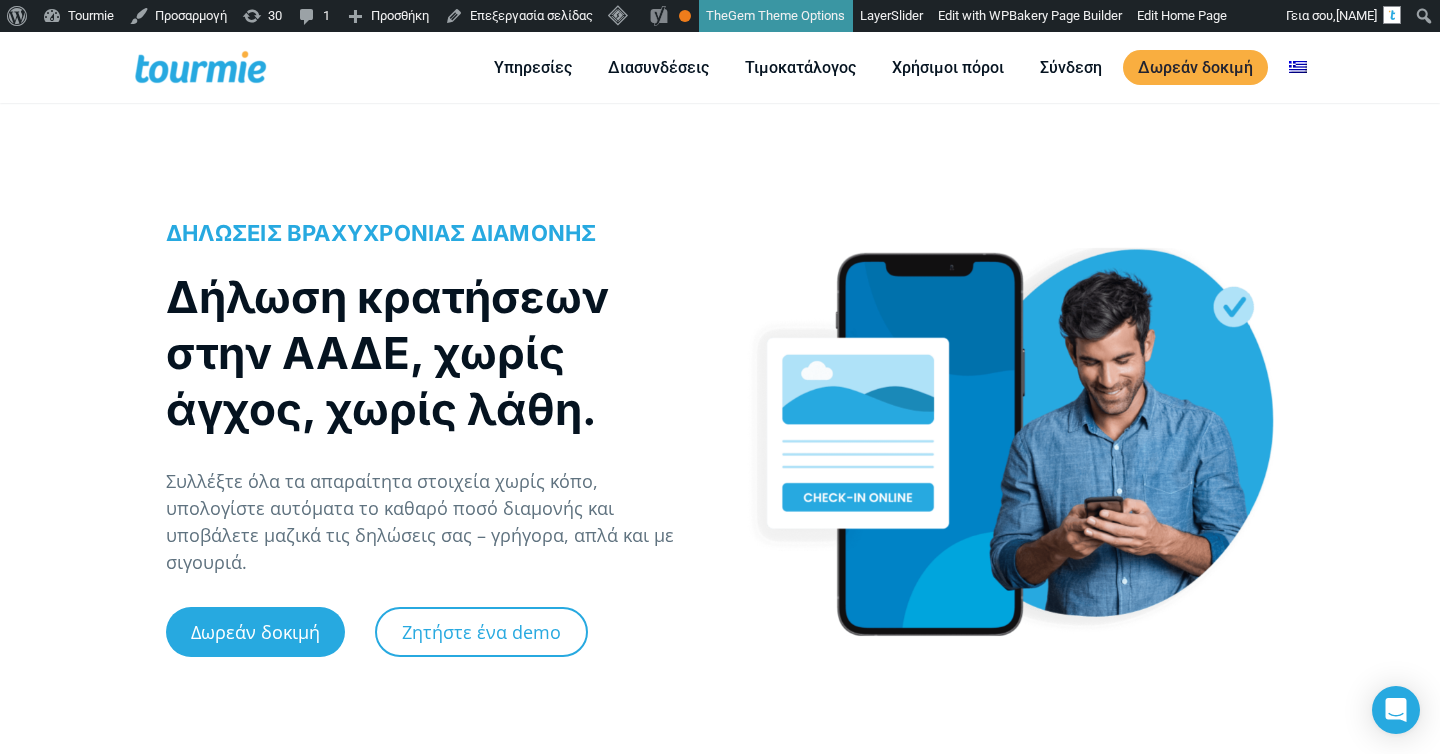 scroll, scrollTop: 0, scrollLeft: 0, axis: both 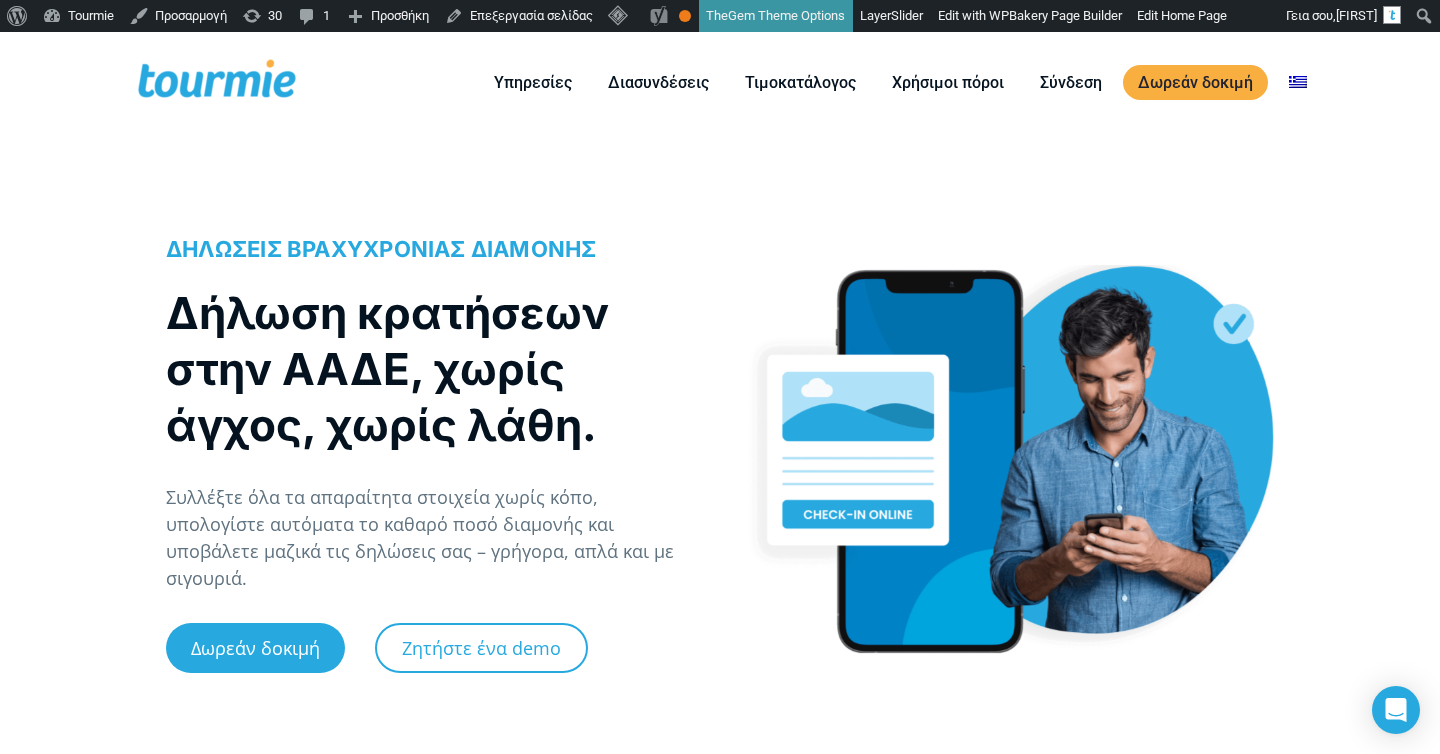 click on "ΔΗΛΩΣΕΙΣ ΒΡΑΧΥΧΡΟΝΙΑΣ ΔΙΑΜΟΝΗΣ" at bounding box center (381, 249) 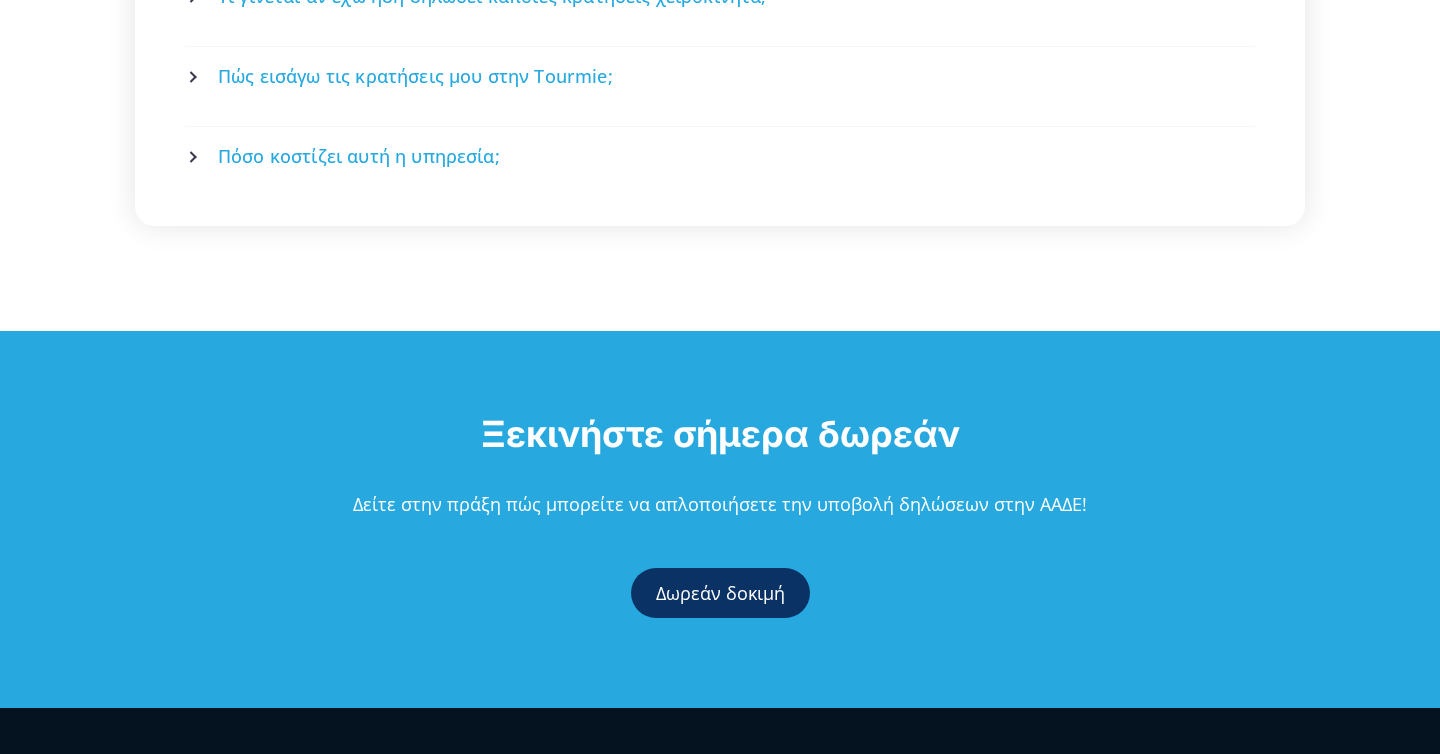 scroll, scrollTop: 4860, scrollLeft: 0, axis: vertical 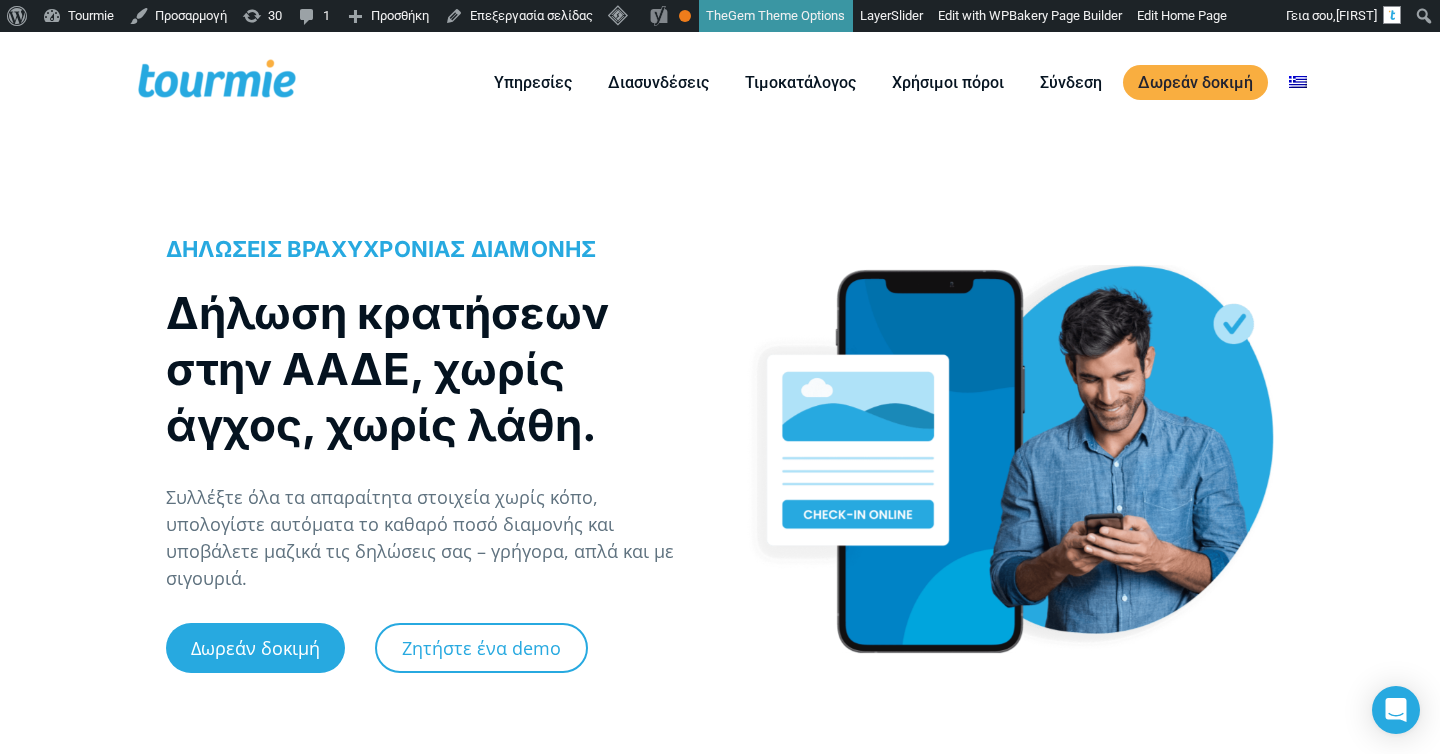 click at bounding box center (1007, 459) 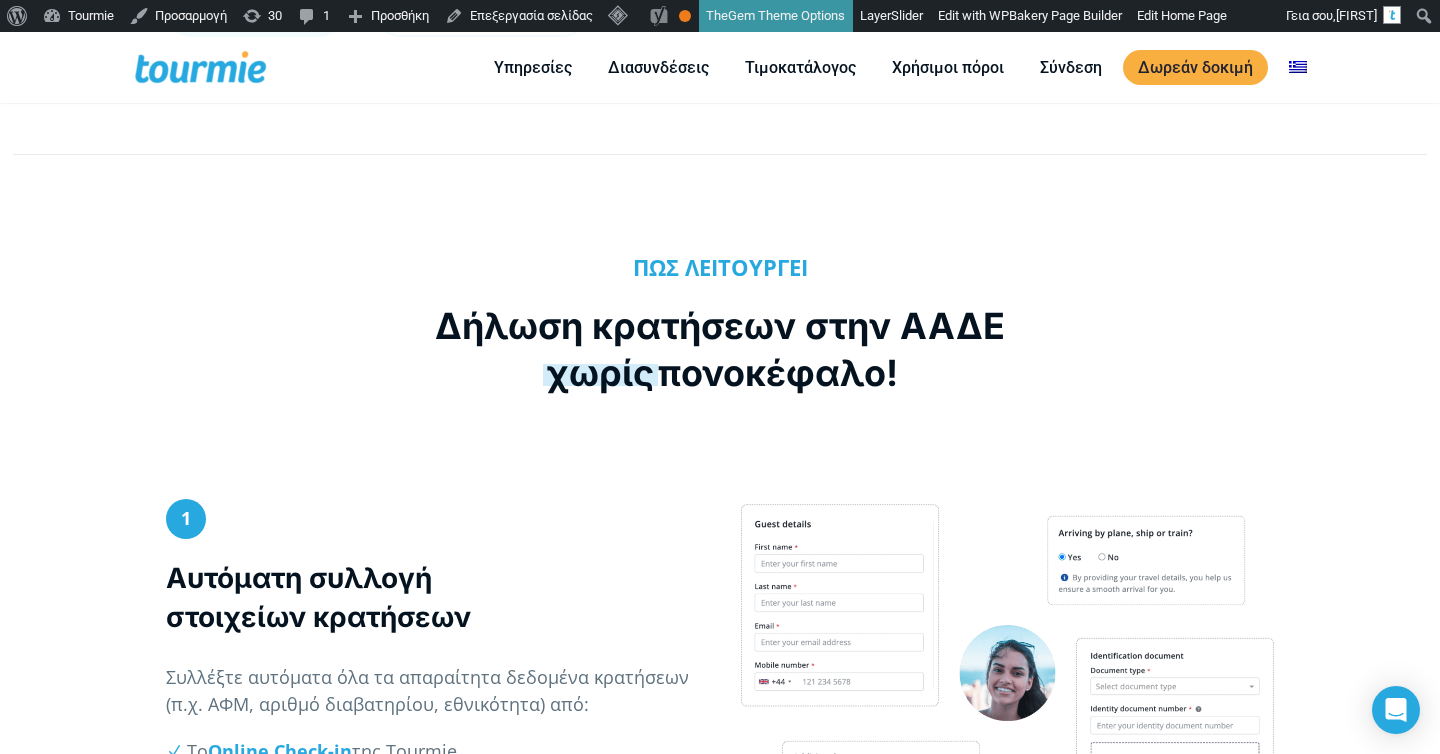 scroll, scrollTop: 695, scrollLeft: 0, axis: vertical 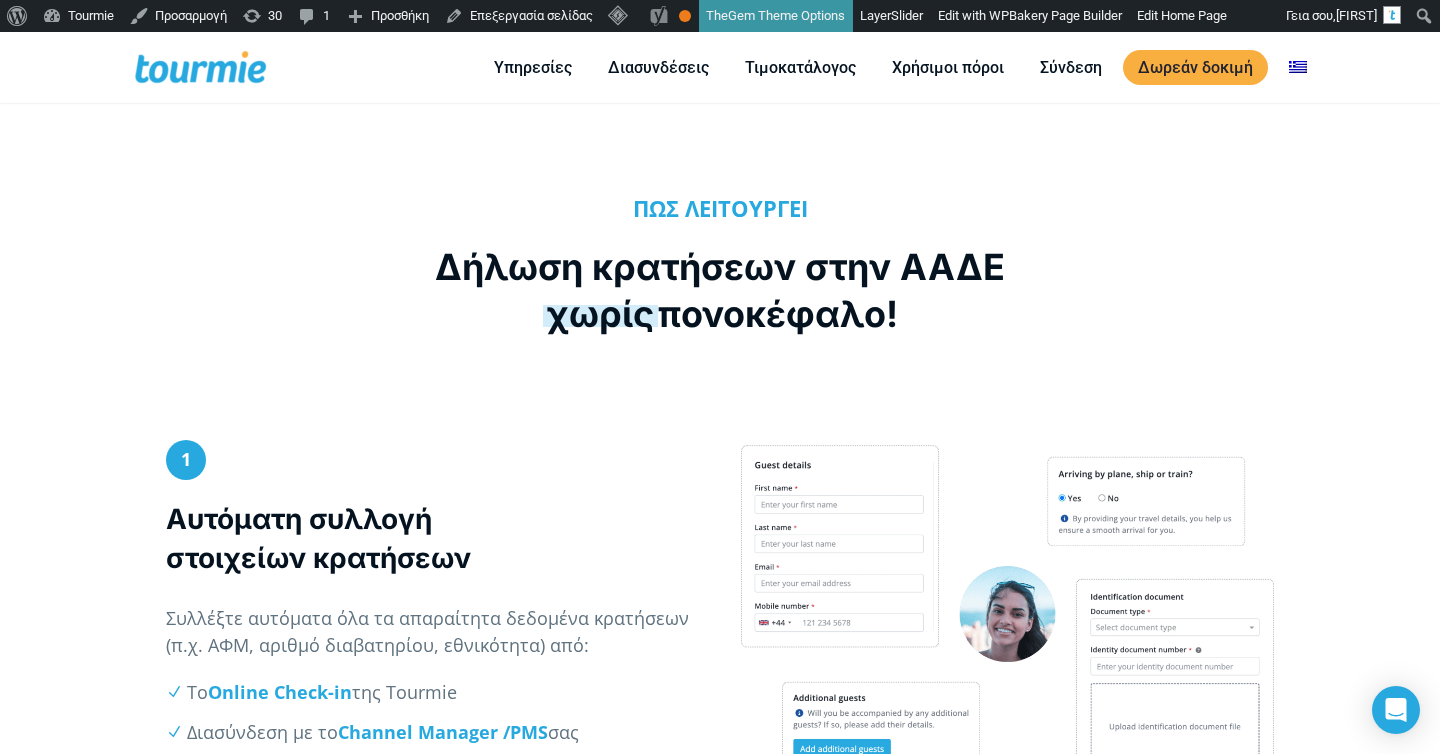click on "ΠΩΣ ΛΕΙΤΟΥΡΓΕΙ
Δήλωση κρατήσεων στην ΑΑΔΕ
χωρίς  πονοκέφαλο!" at bounding box center [720, 282] 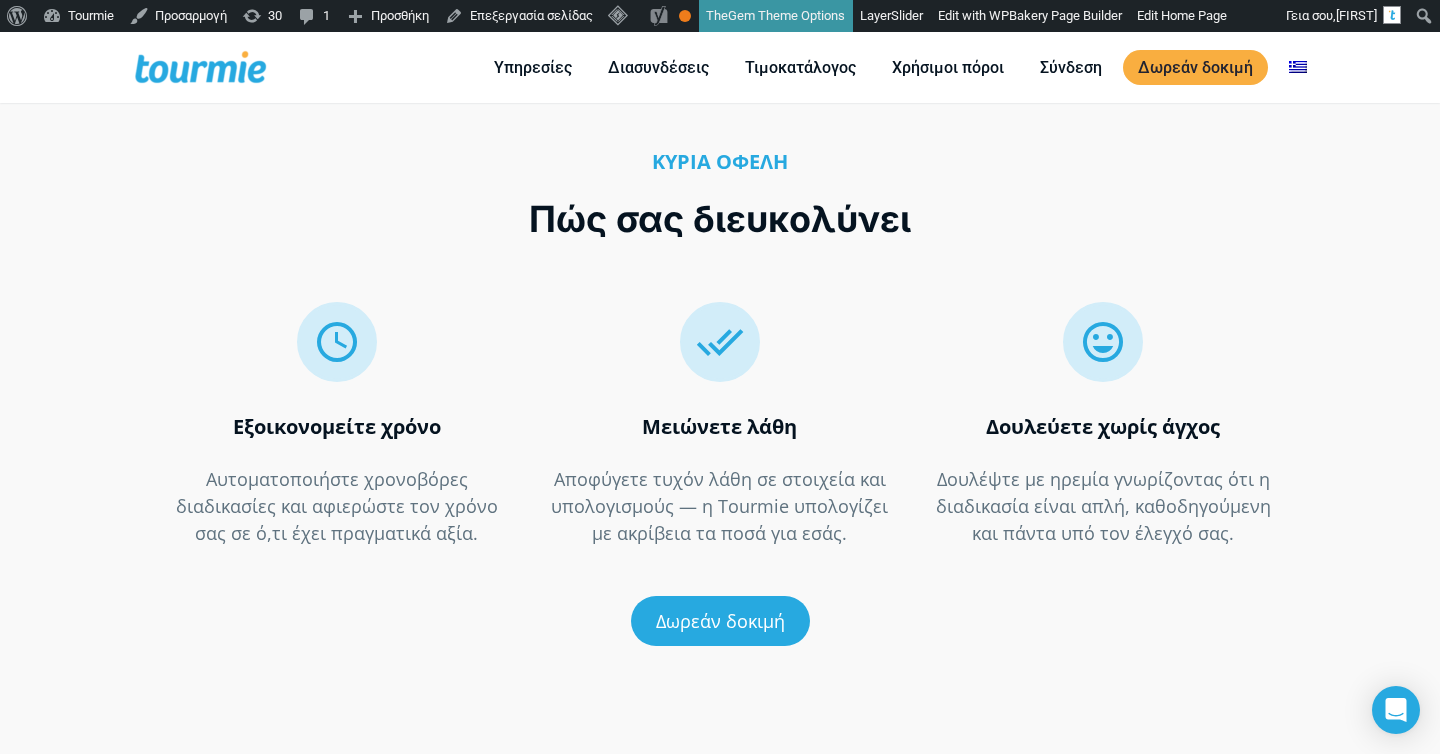 scroll, scrollTop: 2974, scrollLeft: 0, axis: vertical 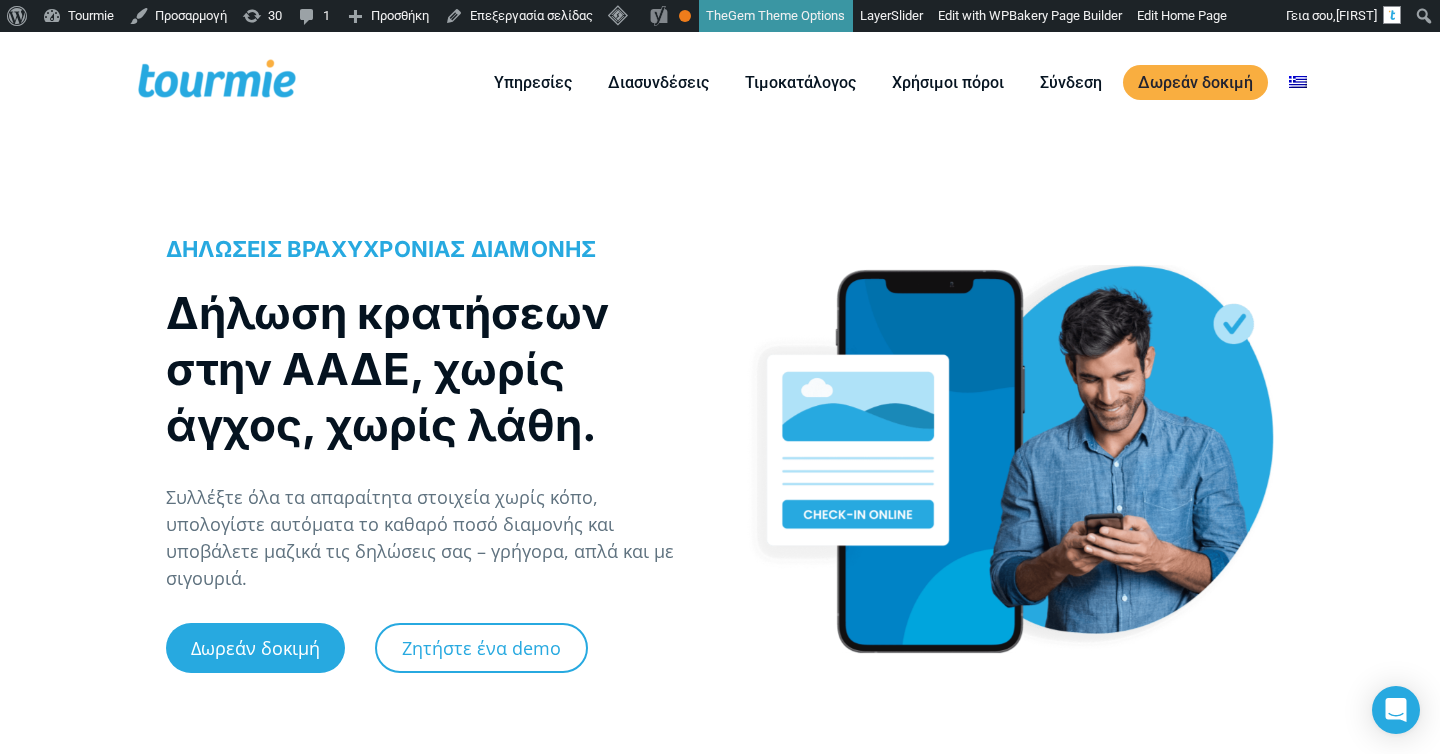 click on "ΔΗΛΩΣΕΙΣ ΒΡΑΧΥΧΡΟΝΙΑΣ ΔΙΑΜΟΝΗΣ
Δήλωση κρατήσεων στην ΑΑΔΕ, χωρίς άγχος, χωρίς λάθη.
Συλλέξτε όλα τα απαραίτητα στοιχεία χωρίς κόπο, υπολογίστε αυτόματα το καθαρό ποσό διαμονής και υποβάλετε μαζικά τις δηλώσεις σας – γρήγορα, απλά και με σιγουριά.
Δωρεάν δοκιμή   Ζητήστε ένα demo" at bounding box center (432, 451) 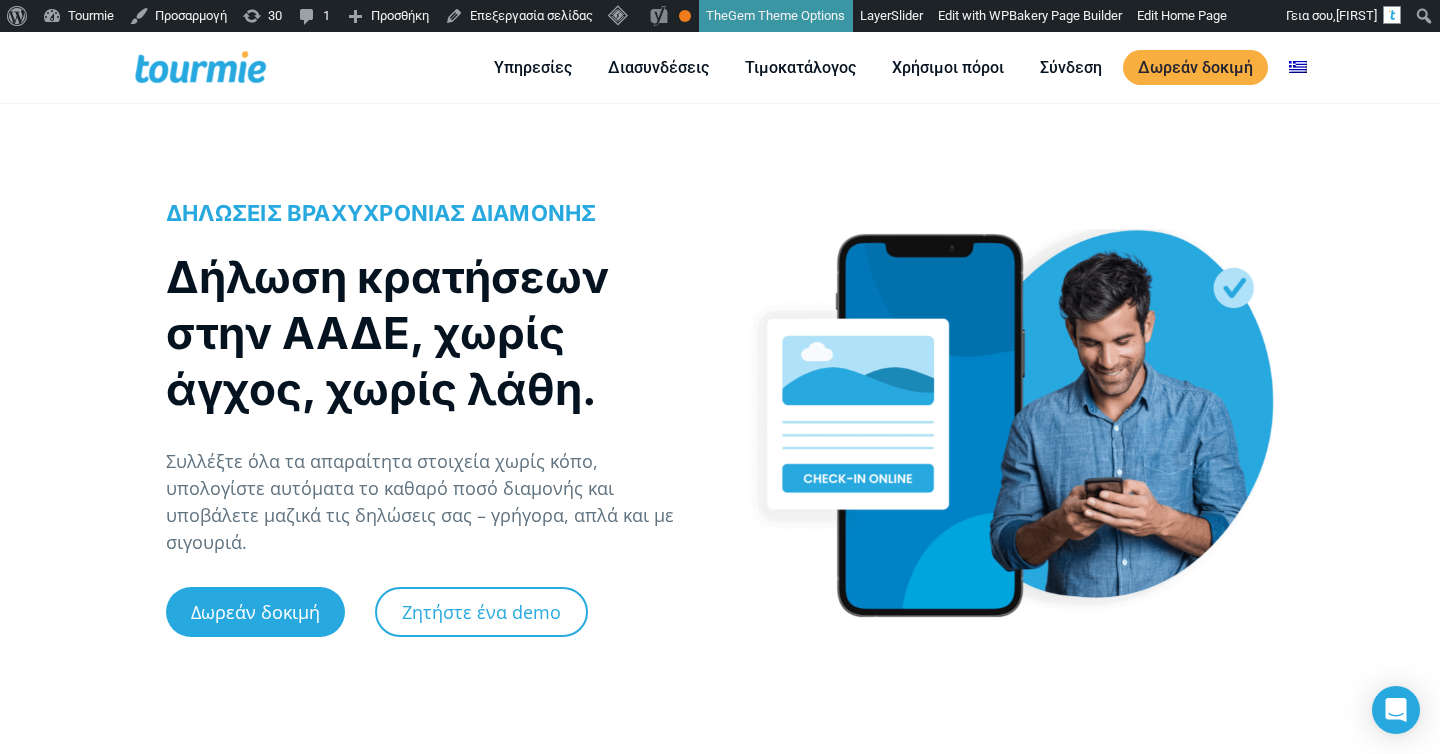 scroll, scrollTop: 668, scrollLeft: 0, axis: vertical 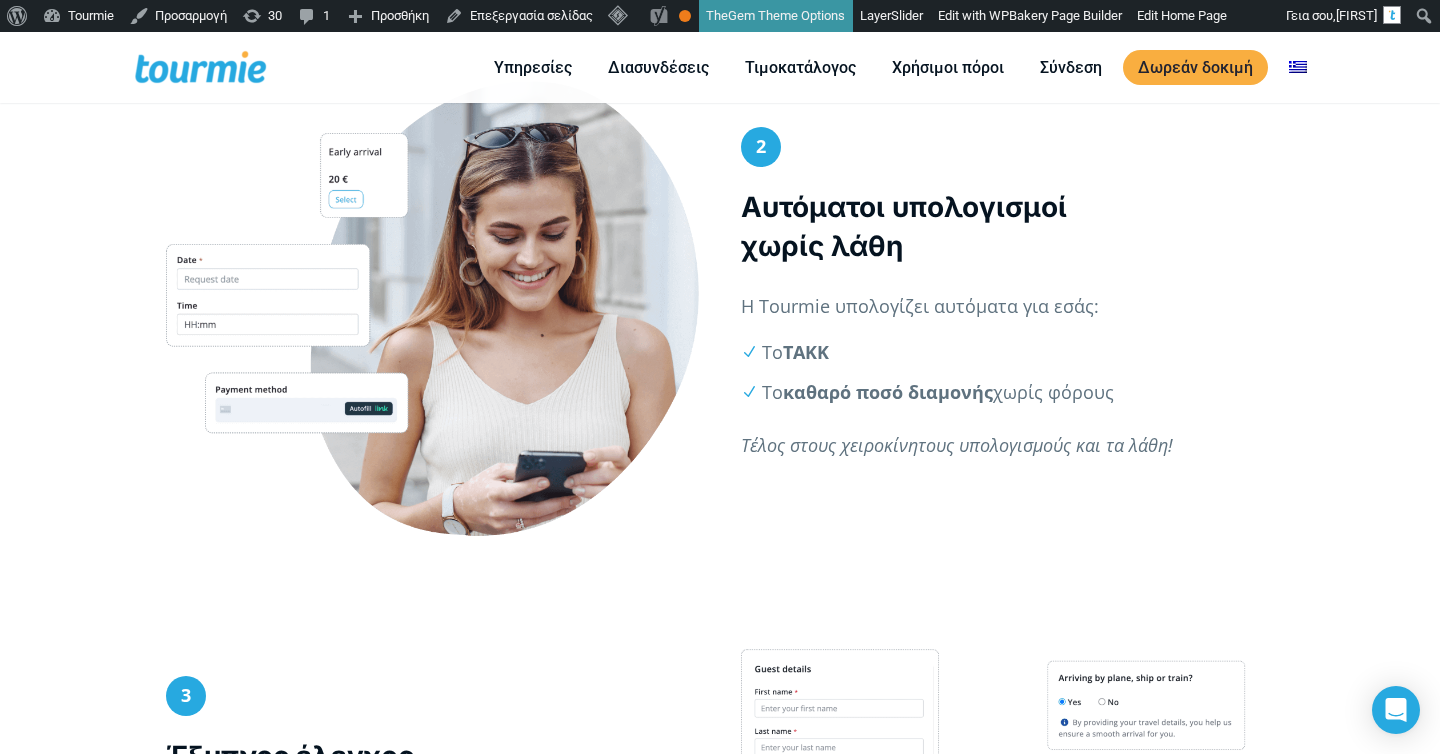 click on "2
Αυτόματοι υπολογισμοί
χωρίς λάθη
Η Tourmie υπολογίζει αυτόματα για εσάς:
Το  ΤΑΚΚ
Το  καθαρό ποσό διαμονής  χωρίς φόρους
Τέλος στους χειροκίνητους υπολογισμούς και τα λάθη!" at bounding box center (1007, 303) 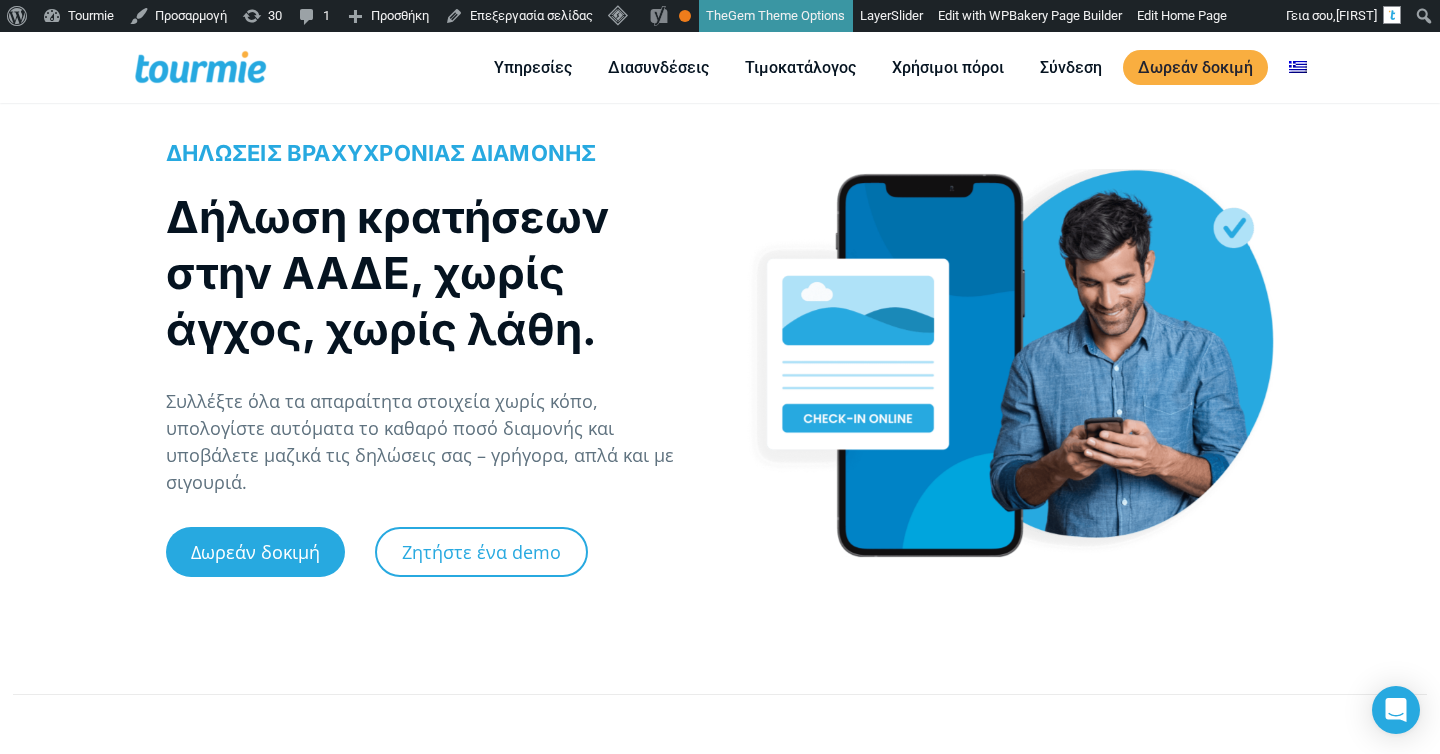 scroll, scrollTop: 0, scrollLeft: 0, axis: both 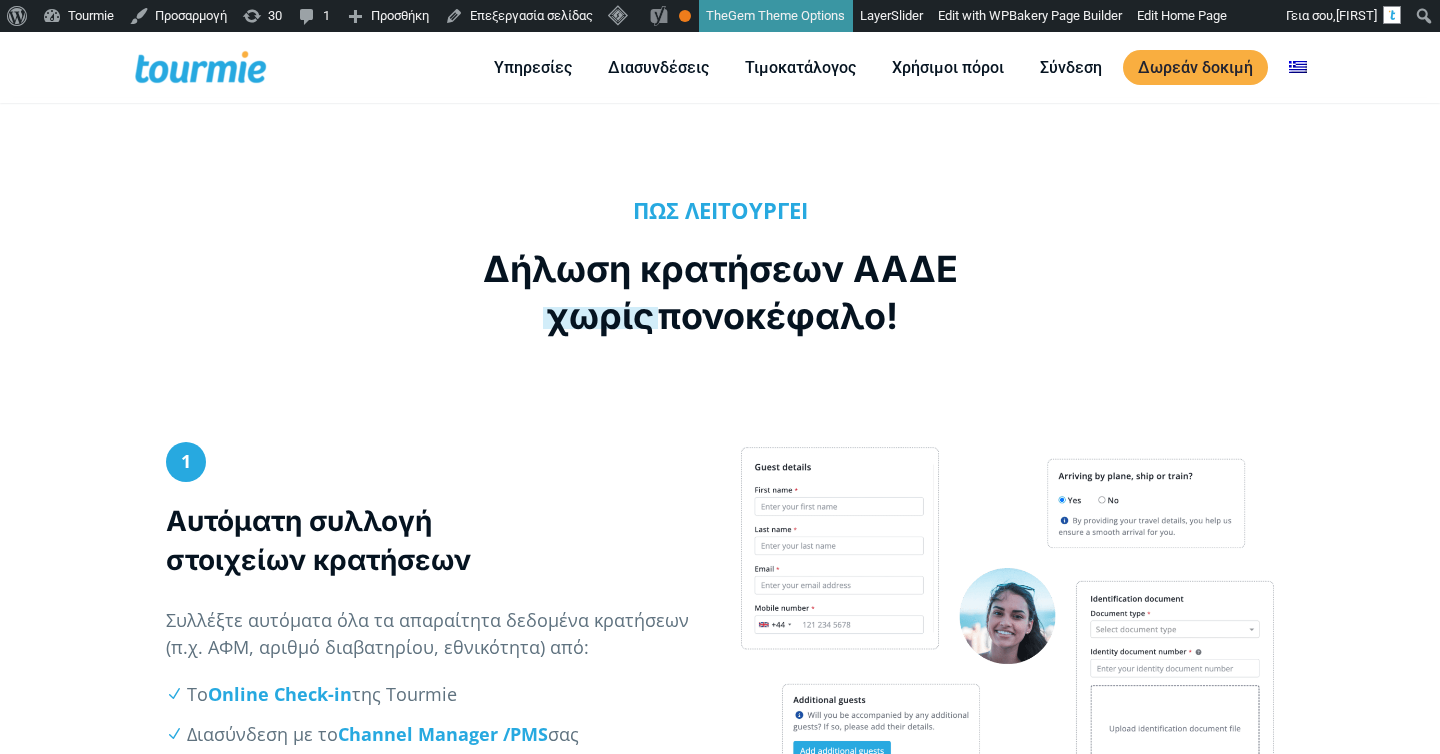 click on "ΠΩΣ ΛΕΙΤΟΥΡΓΕΙ
Δήλωση κρατήσεων ΑΑΔΕ
χωρίς  πονοκέφαλο!" at bounding box center [720, 284] 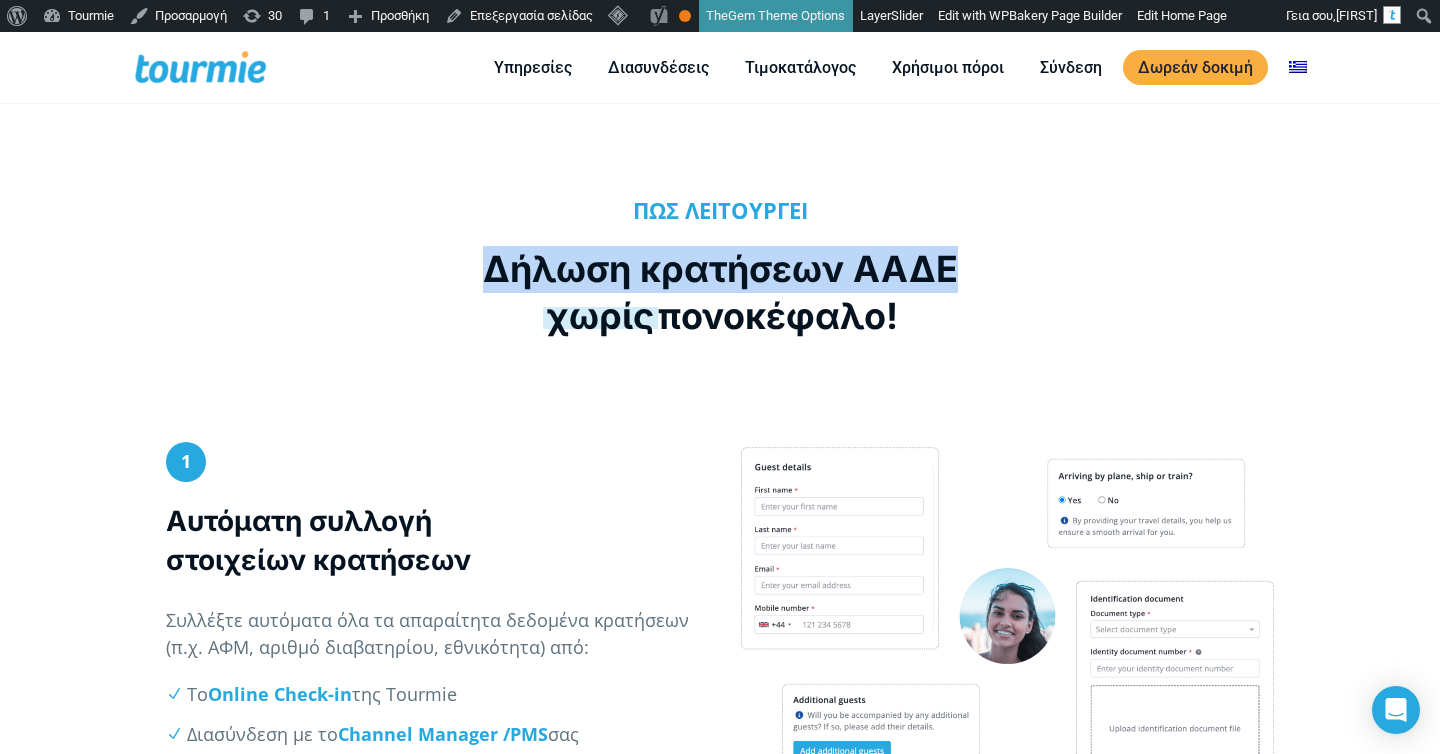 drag, startPoint x: 965, startPoint y: 286, endPoint x: 462, endPoint y: 286, distance: 503 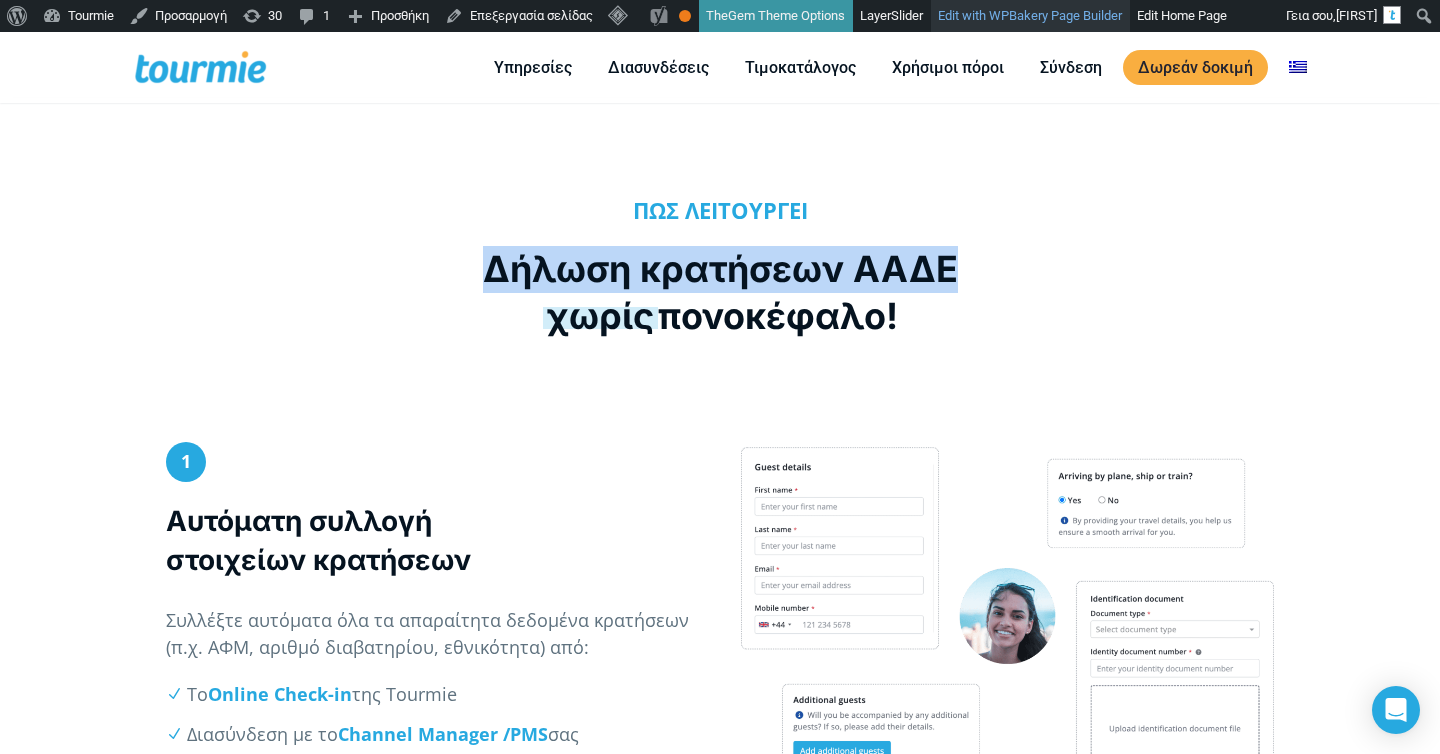 copy on "Δήλωση κρατήσεων ΑΑΔΕ" 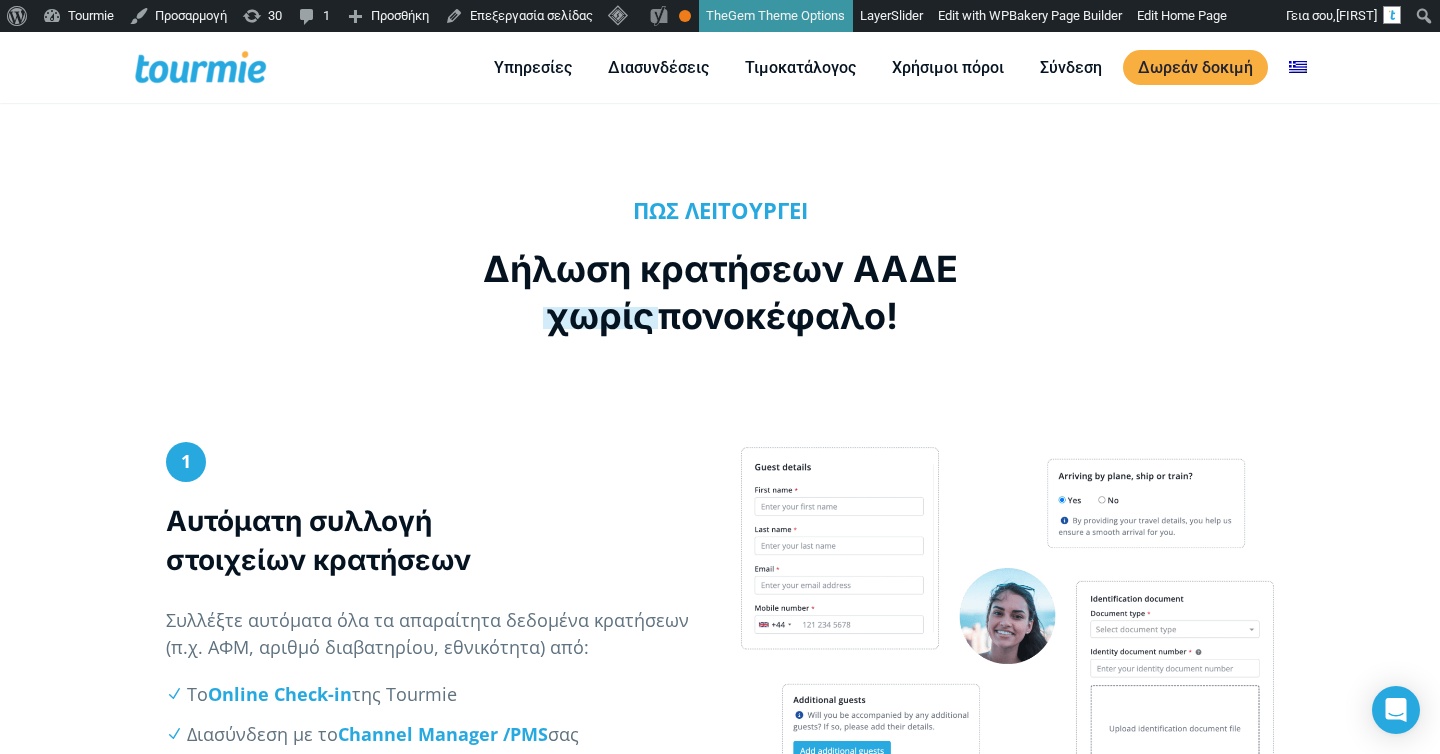 click on "Δήλωση κρατήσεων ΑΑΔΕ
χωρίς  πονοκέφαλο!" at bounding box center (720, 293) 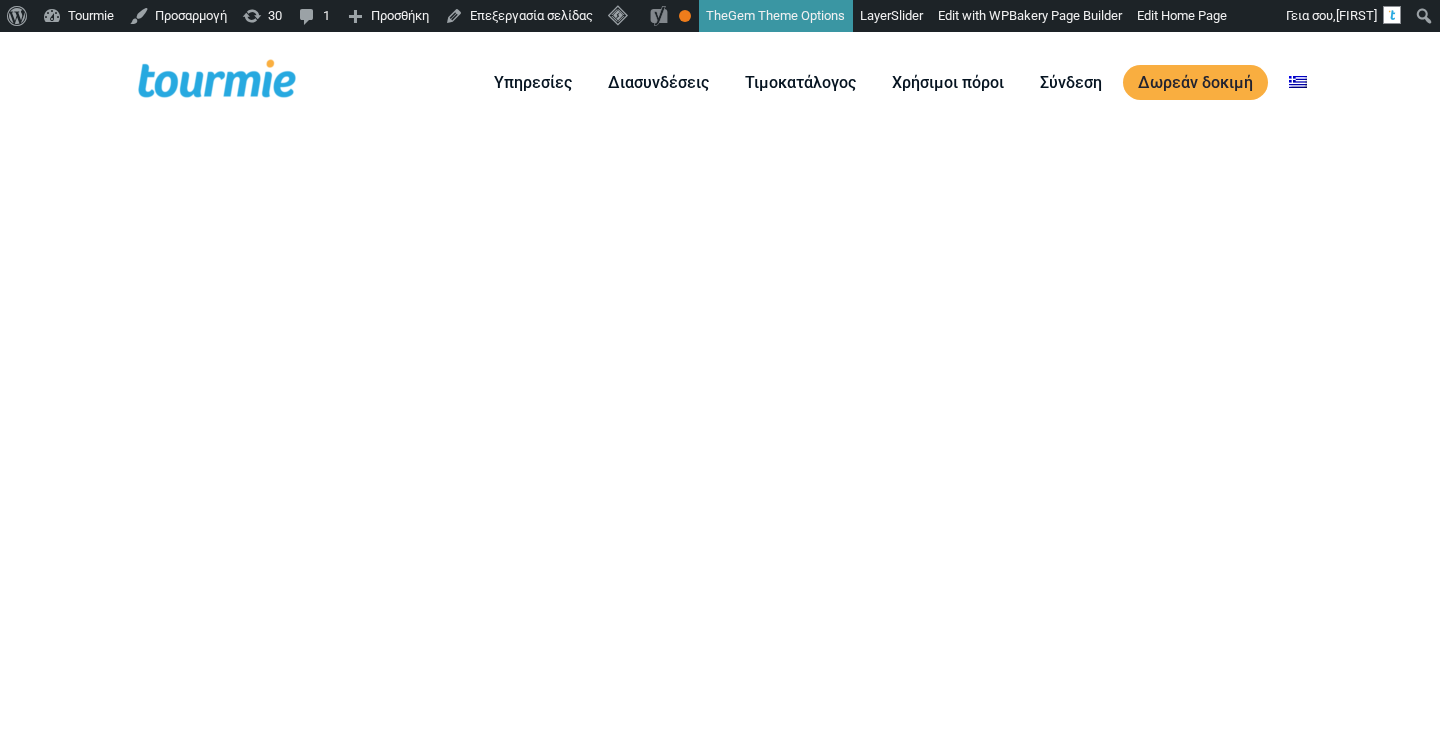 scroll, scrollTop: 0, scrollLeft: 0, axis: both 